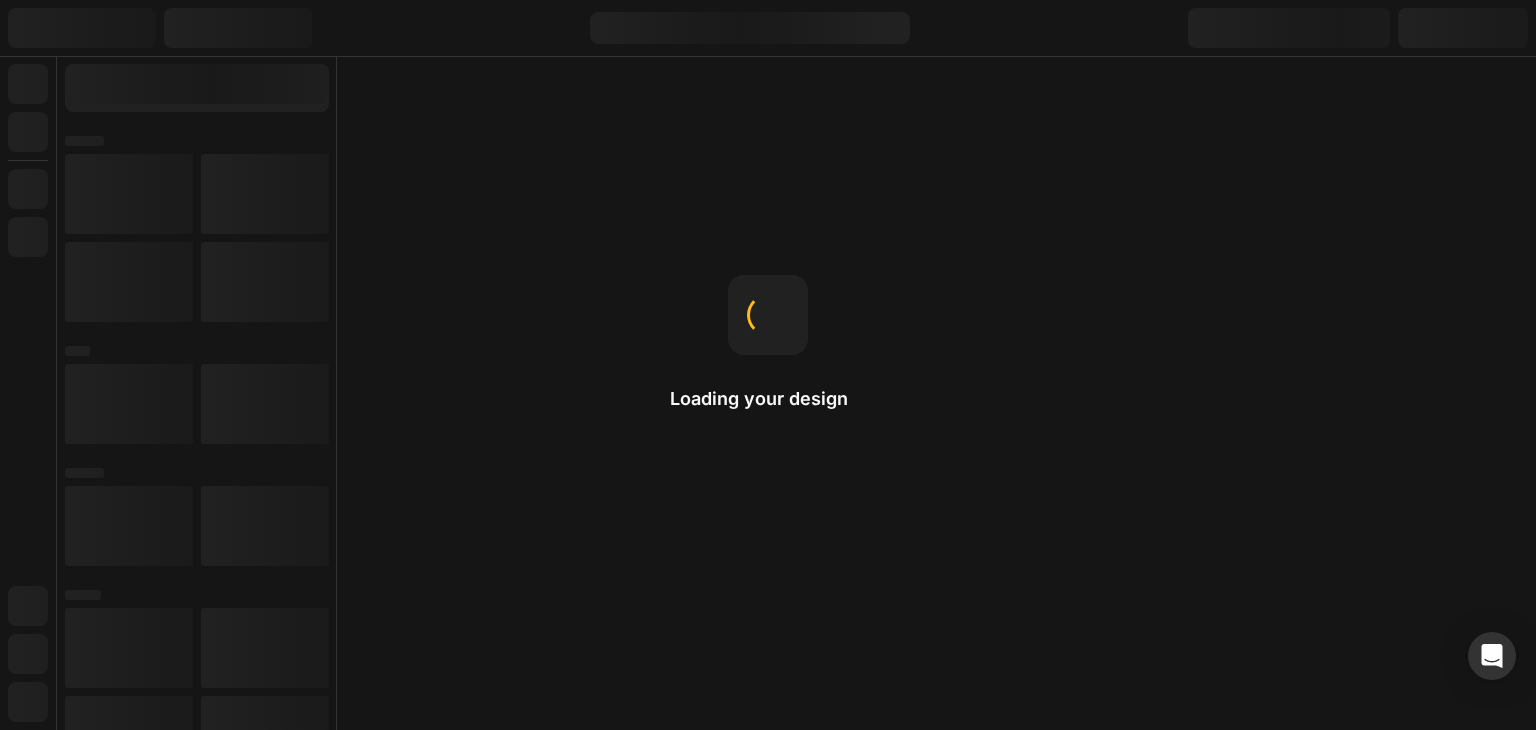 scroll, scrollTop: 0, scrollLeft: 0, axis: both 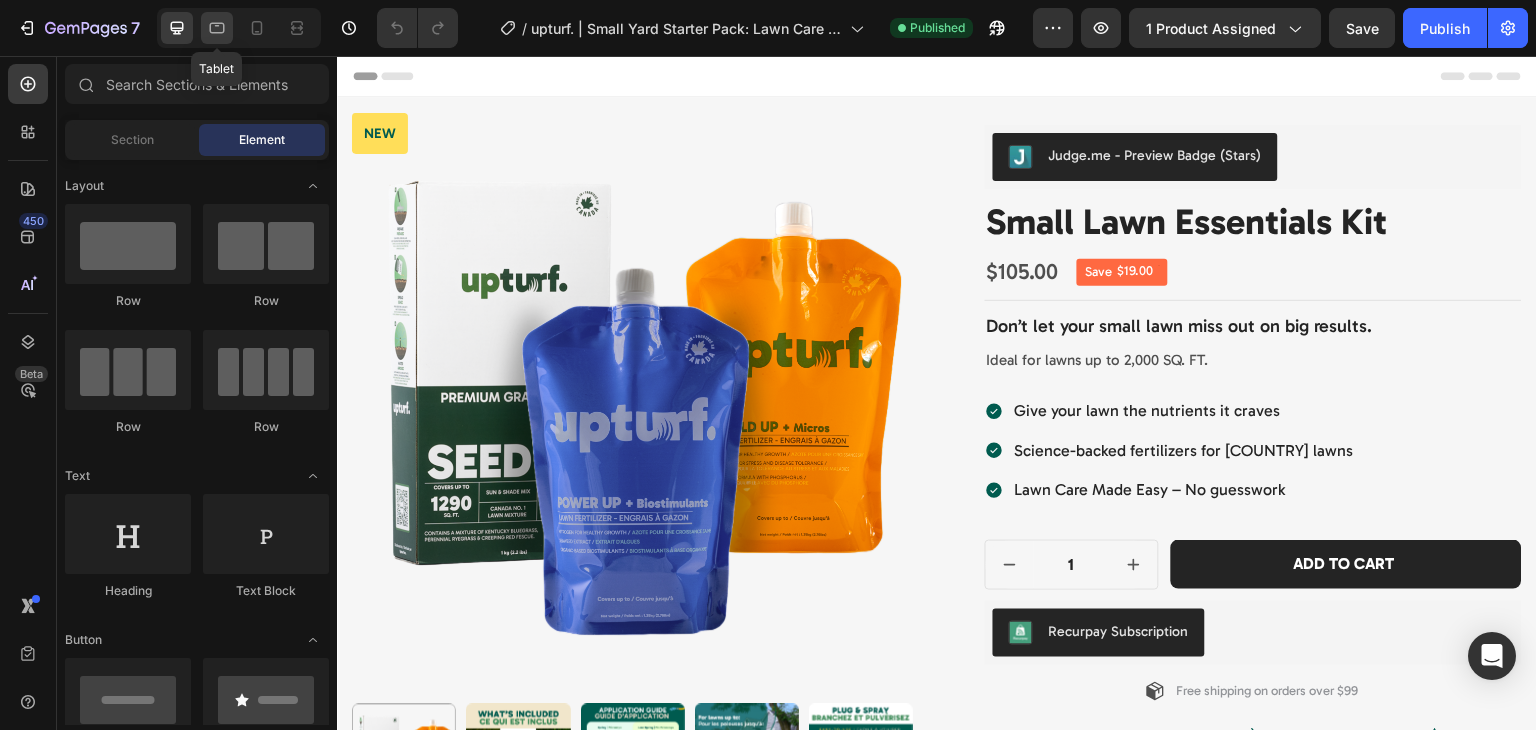 click 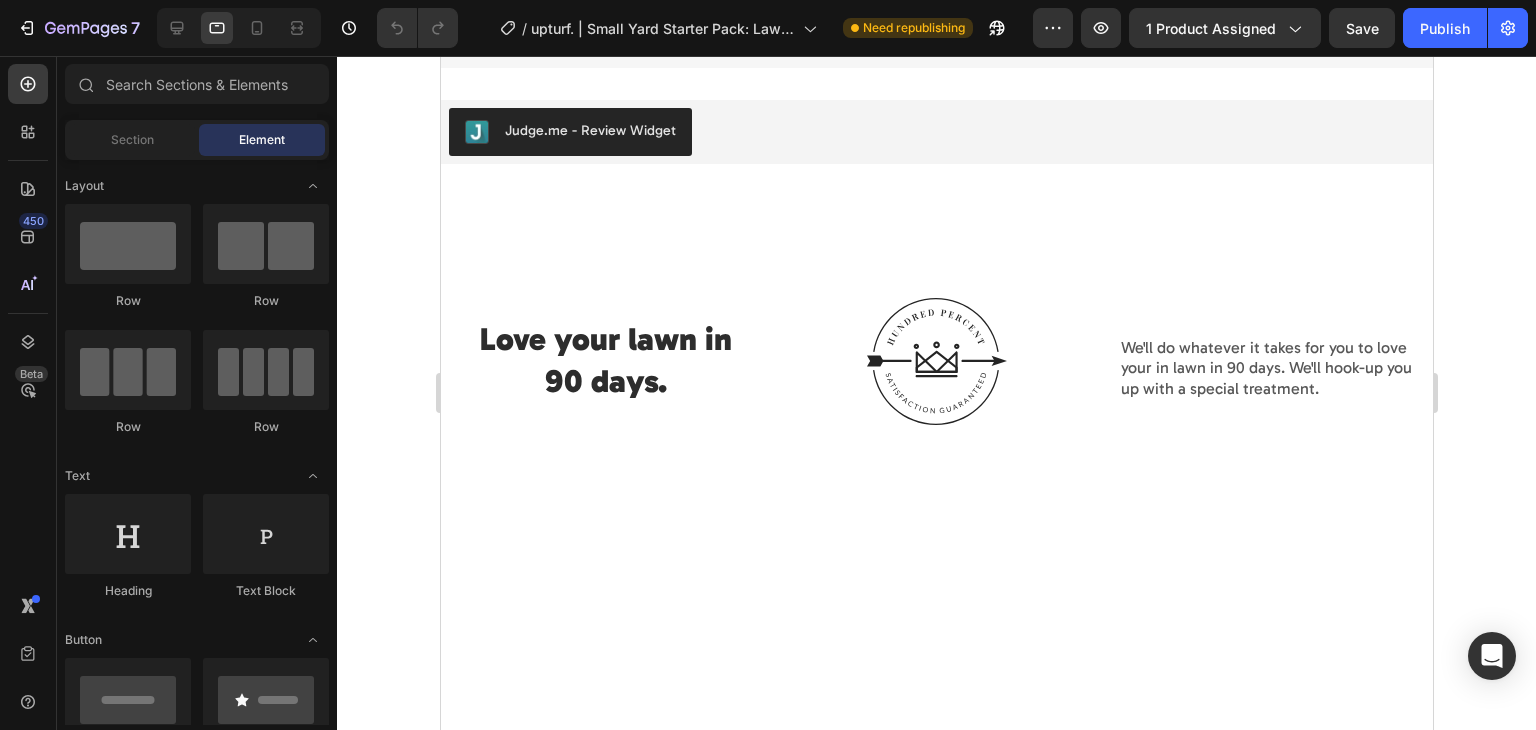 scroll, scrollTop: 3528, scrollLeft: 0, axis: vertical 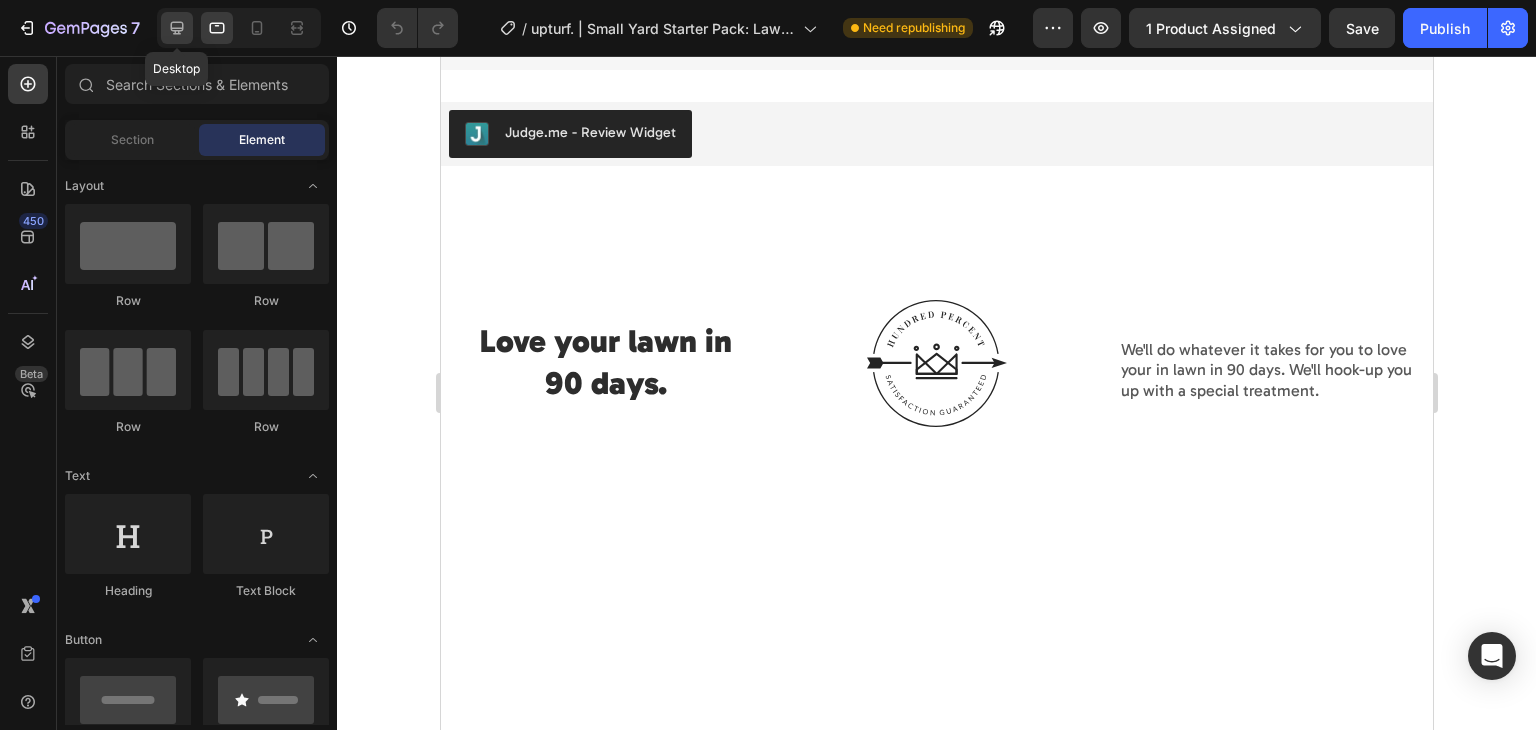 click 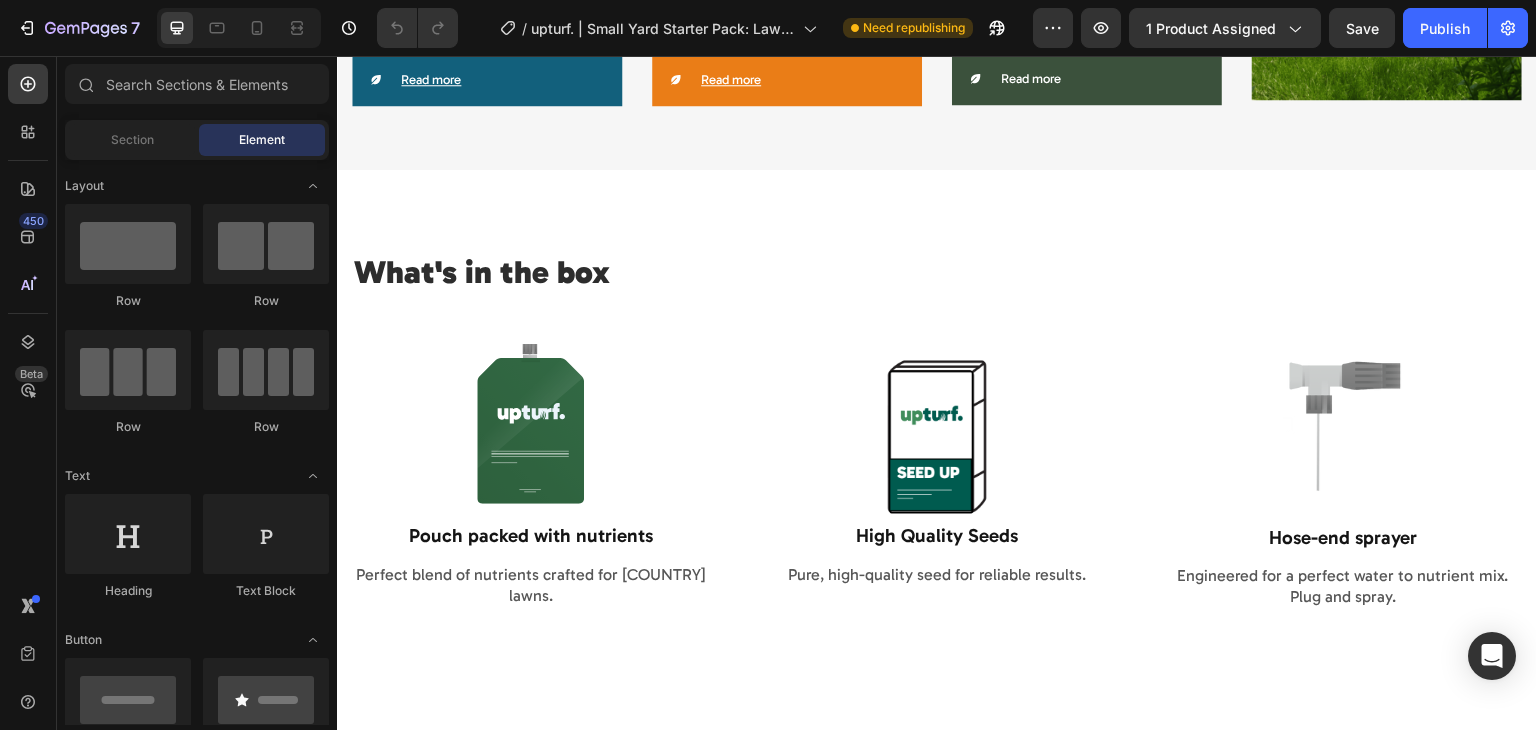 scroll, scrollTop: 1786, scrollLeft: 0, axis: vertical 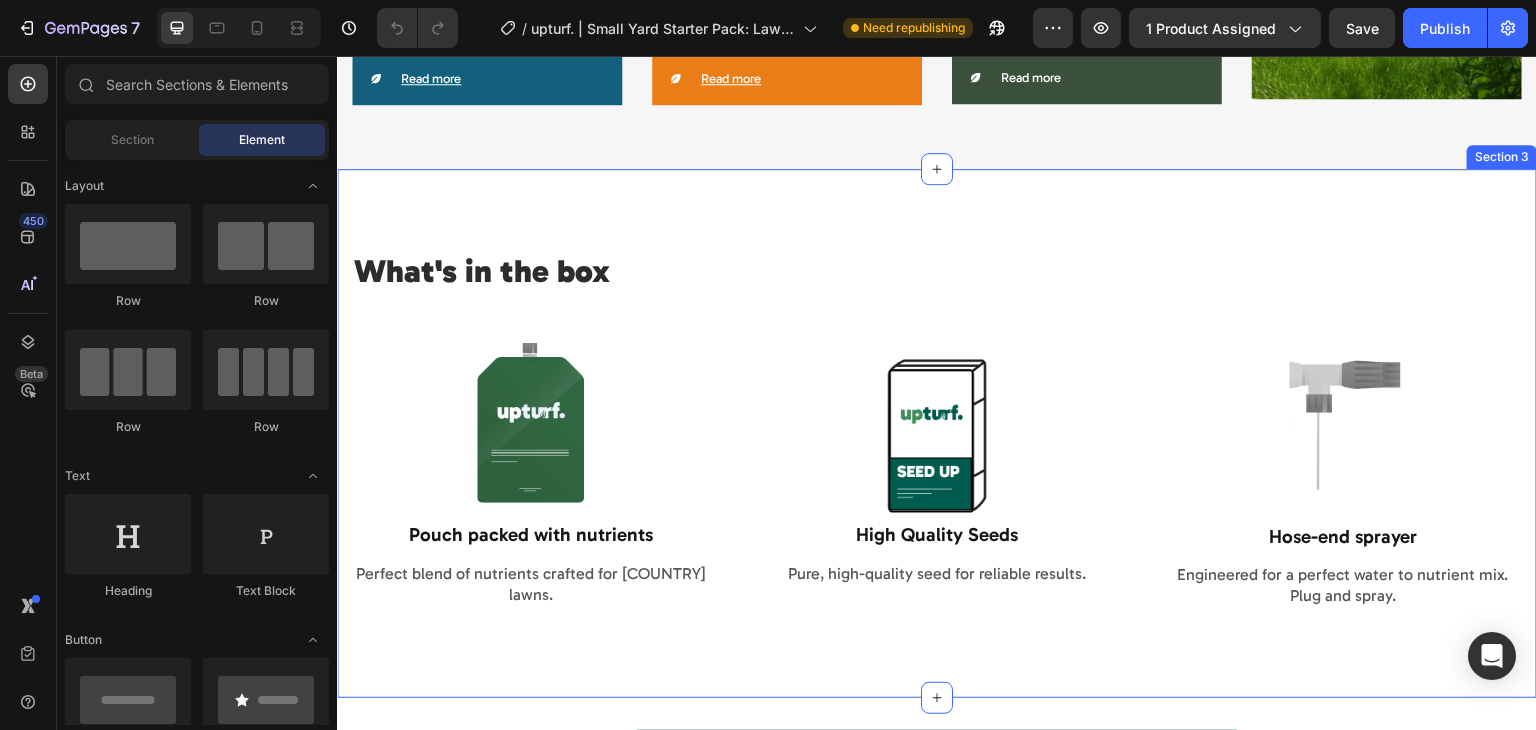click on "What's in the box Heading Row Image Pouch packed with nutrients Text Block Perfect blend of nutrients crafted for [COUNTRY] lawns. Text Block Image High Quality Seeds Text Block Pure, high-quality seed for reliable results. Text Block Image Hose-end sprayer Text Block Engineered for a perfect water to nutrient mix. Plug and spray. Text Block Row Image Wireless Connectivity Text Block Image Rechargeable Battery Text Block Row Image Water Resistance Text Block Image Bluetooth Range Text Block Row Row Image Sound Quality Text Block Row" at bounding box center [937, 441] 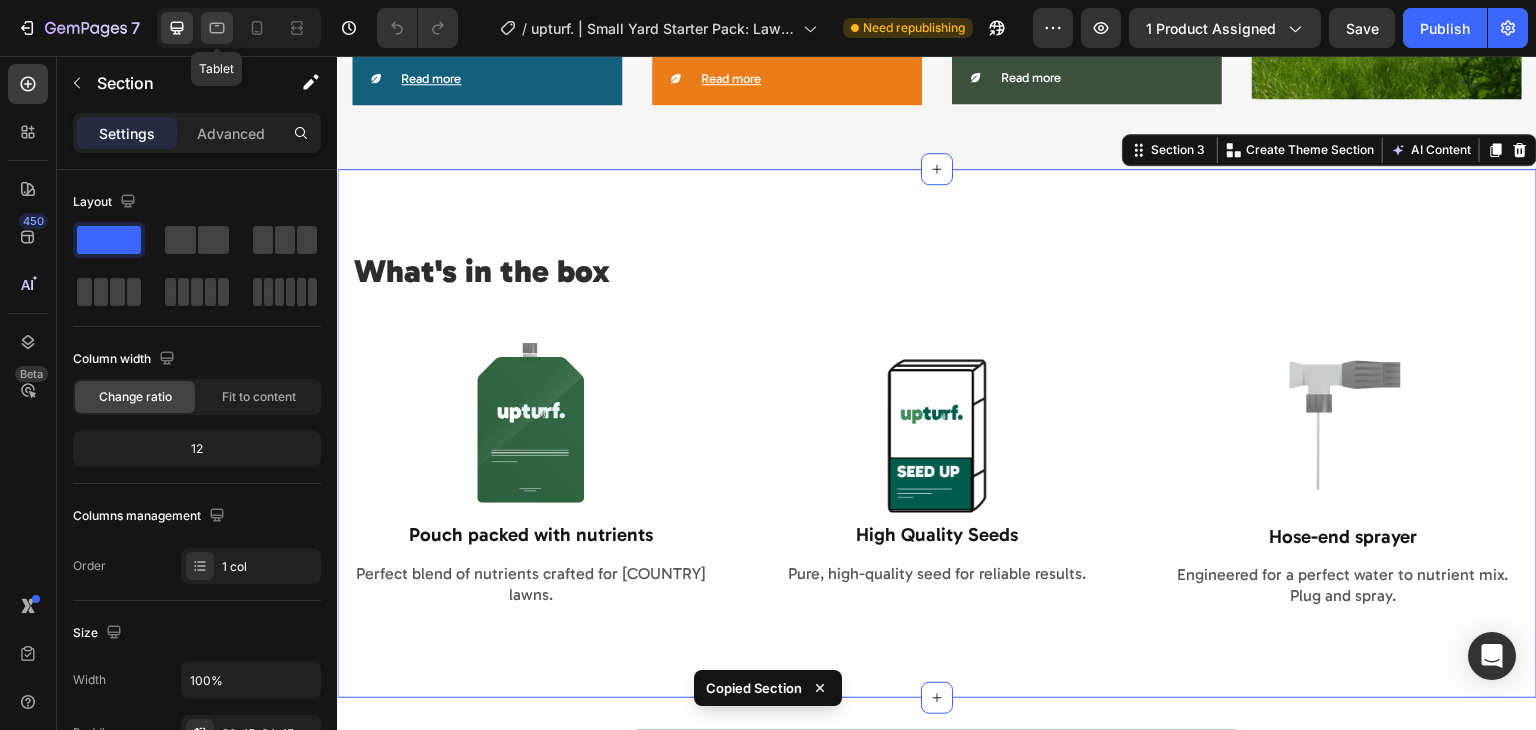 click 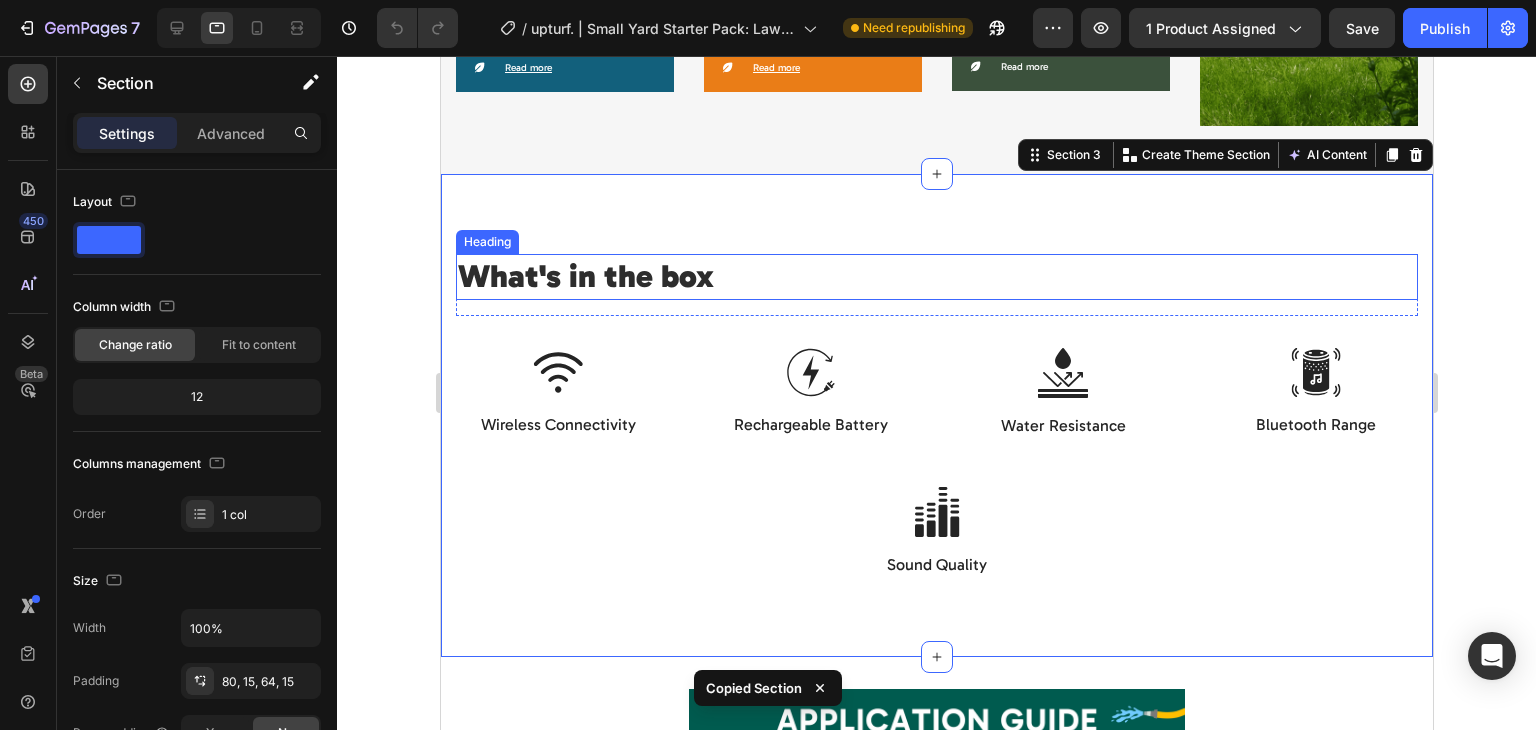 scroll, scrollTop: 1807, scrollLeft: 0, axis: vertical 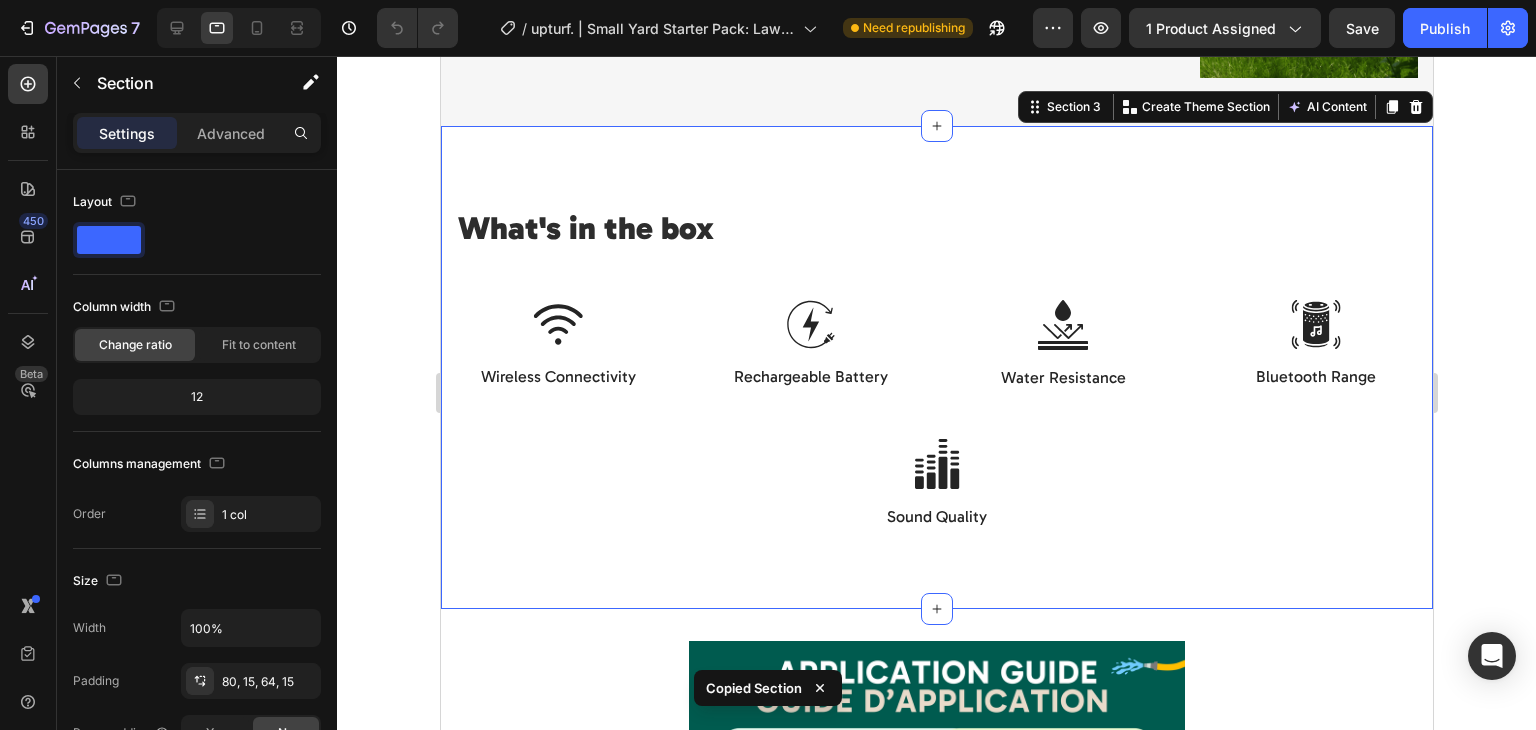 click on "What's in the box Heading Row Image Pouch packed with nutrients Text Block Perfect blend of nutrients crafted for [COUNTRY] lawns. Text Block Image High Quality Seeds Text Block Pure, high-quality seed for reliable results. Text Block Image Hose-end sprayer Text Block Engineered for a perfect water to nutrient mix. Plug and spray. Text Block Row Image Wireless Connectivity Text Block Image Rechargeable Battery Text Block Row Image Water Resistance Text Block Image Bluetooth Range Text Block Row Row Image Sound Quality Text Block Row Section 3 Create Theme Section AI Content Write with GemAI What would you like to describe here? Tone and Voice Persuasive Product Small Lawn Essentials Kit Show more Generate" at bounding box center [936, 367] 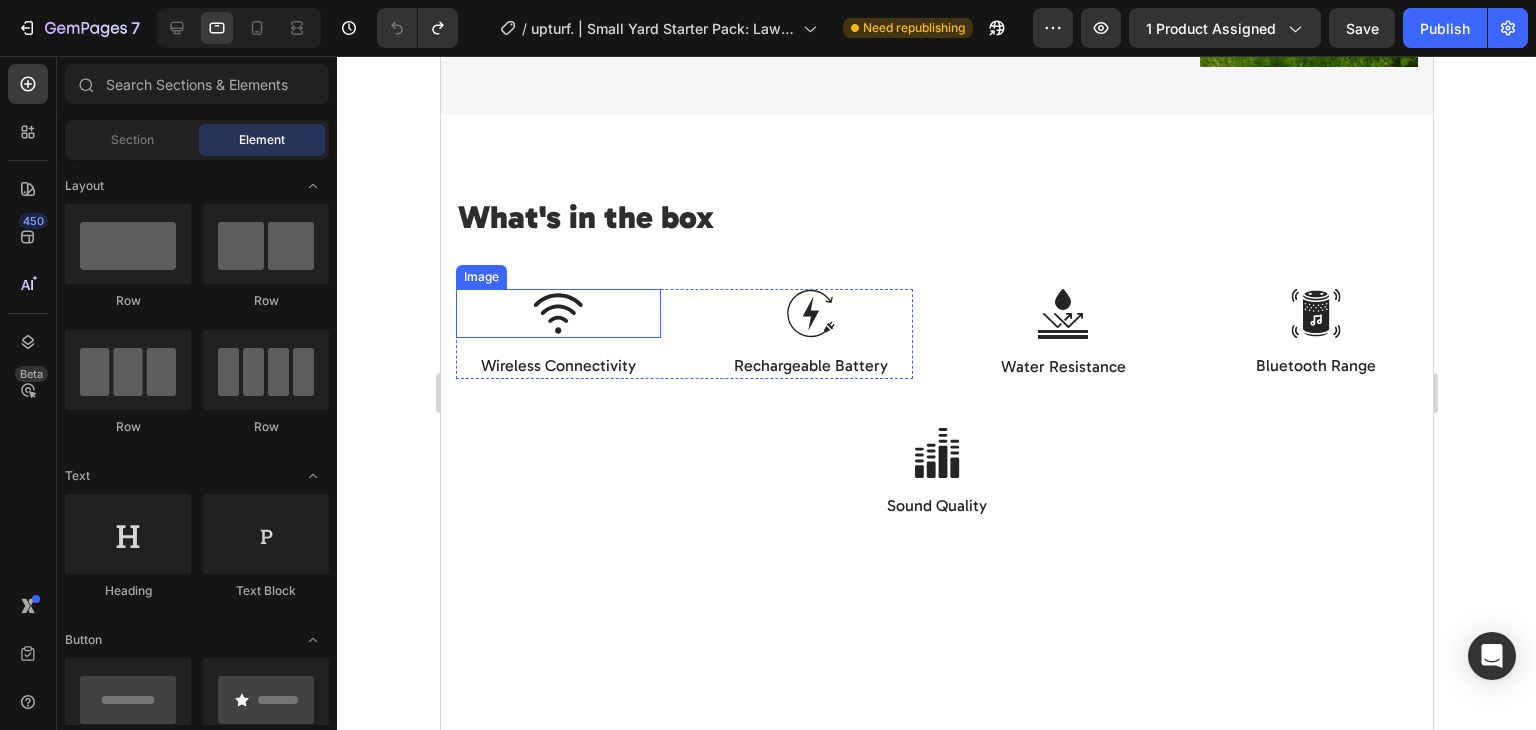 scroll, scrollTop: 1674, scrollLeft: 0, axis: vertical 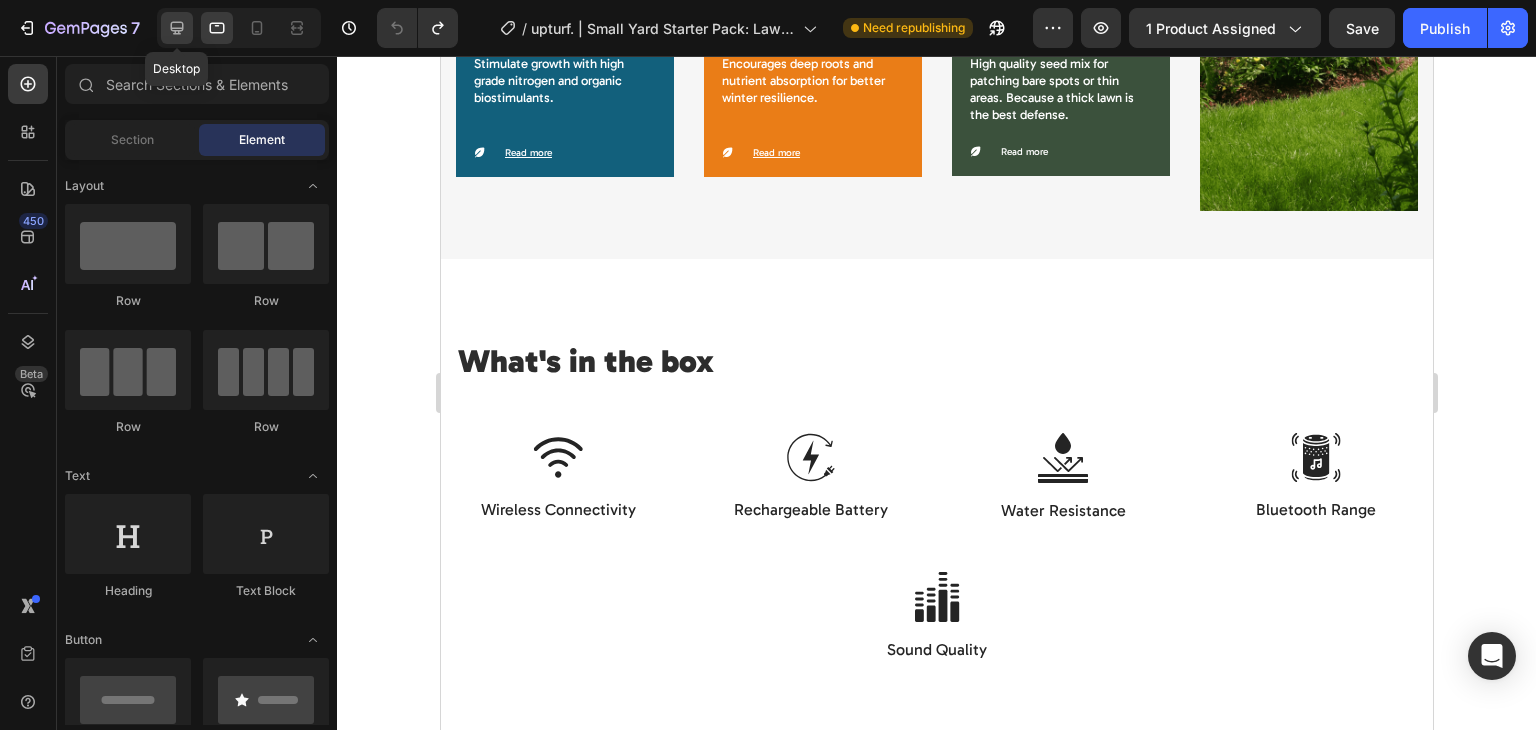 click 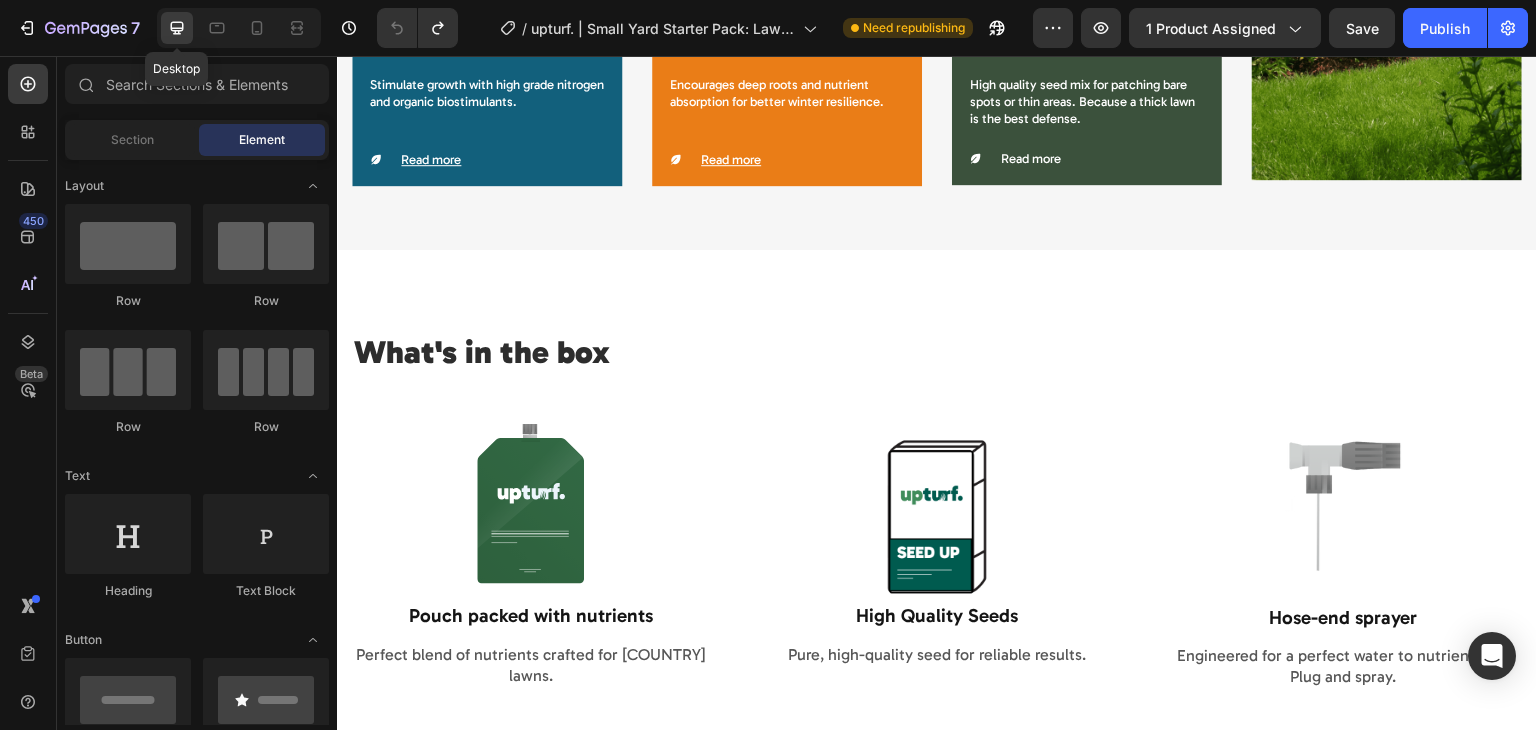 scroll, scrollTop: 1709, scrollLeft: 0, axis: vertical 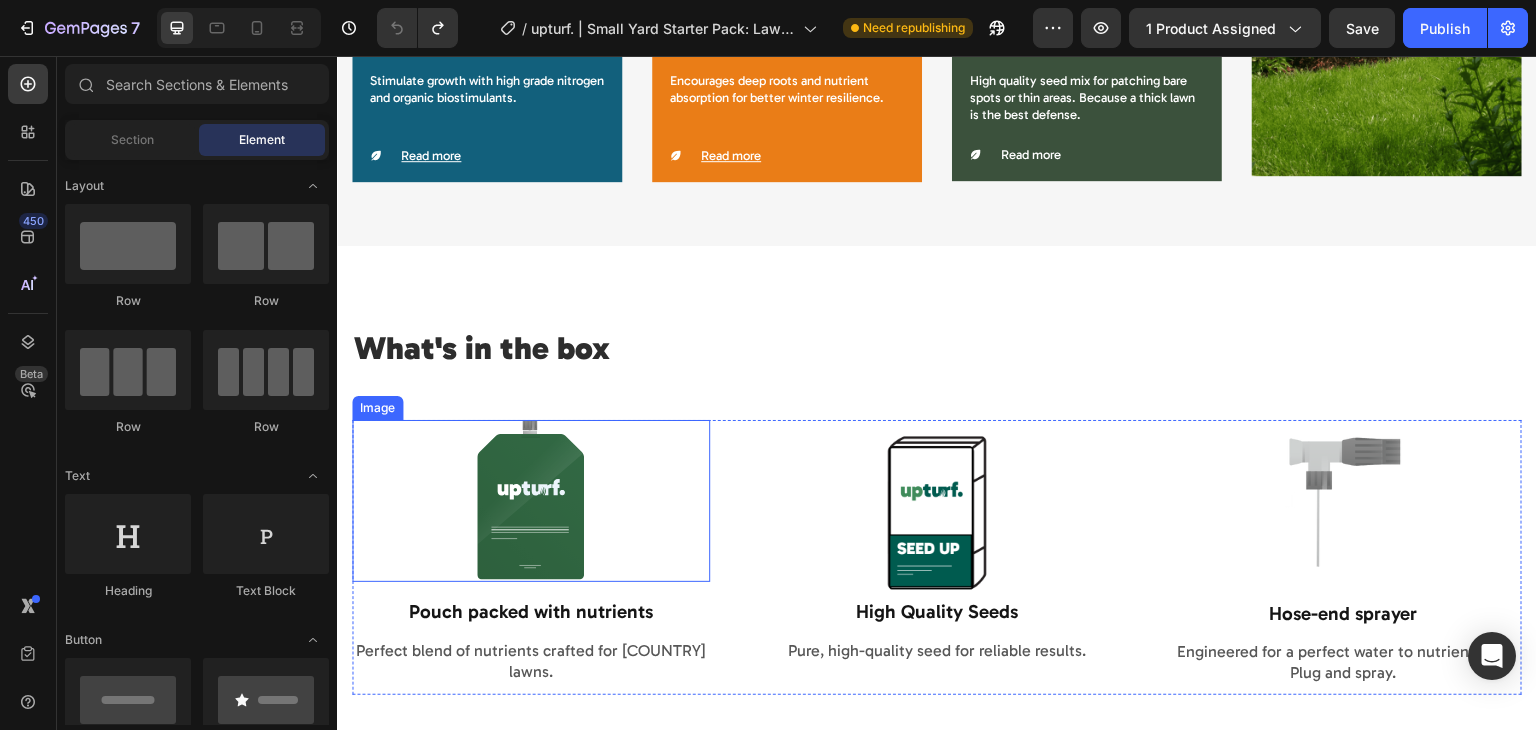click at bounding box center (531, 501) 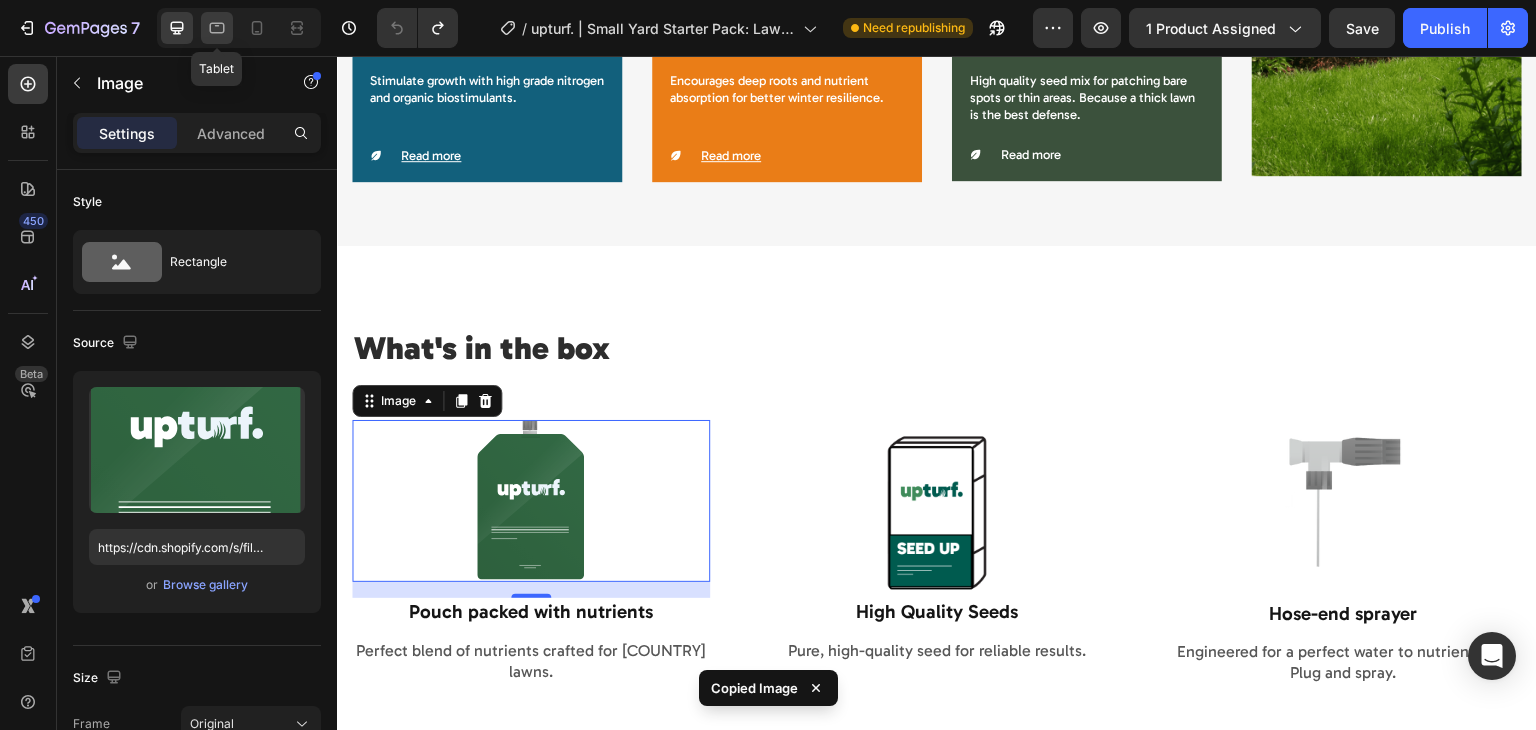 click 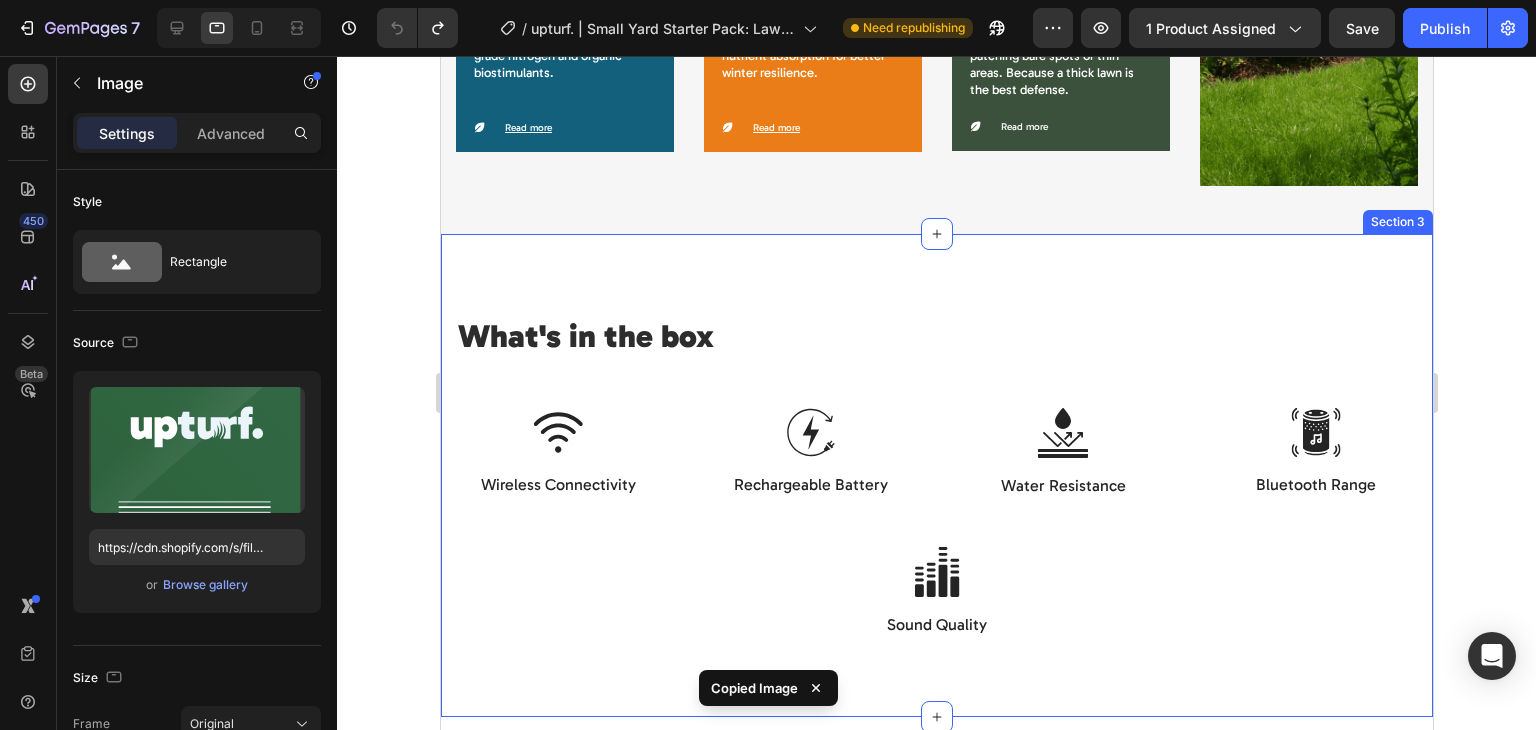 scroll, scrollTop: 1630, scrollLeft: 0, axis: vertical 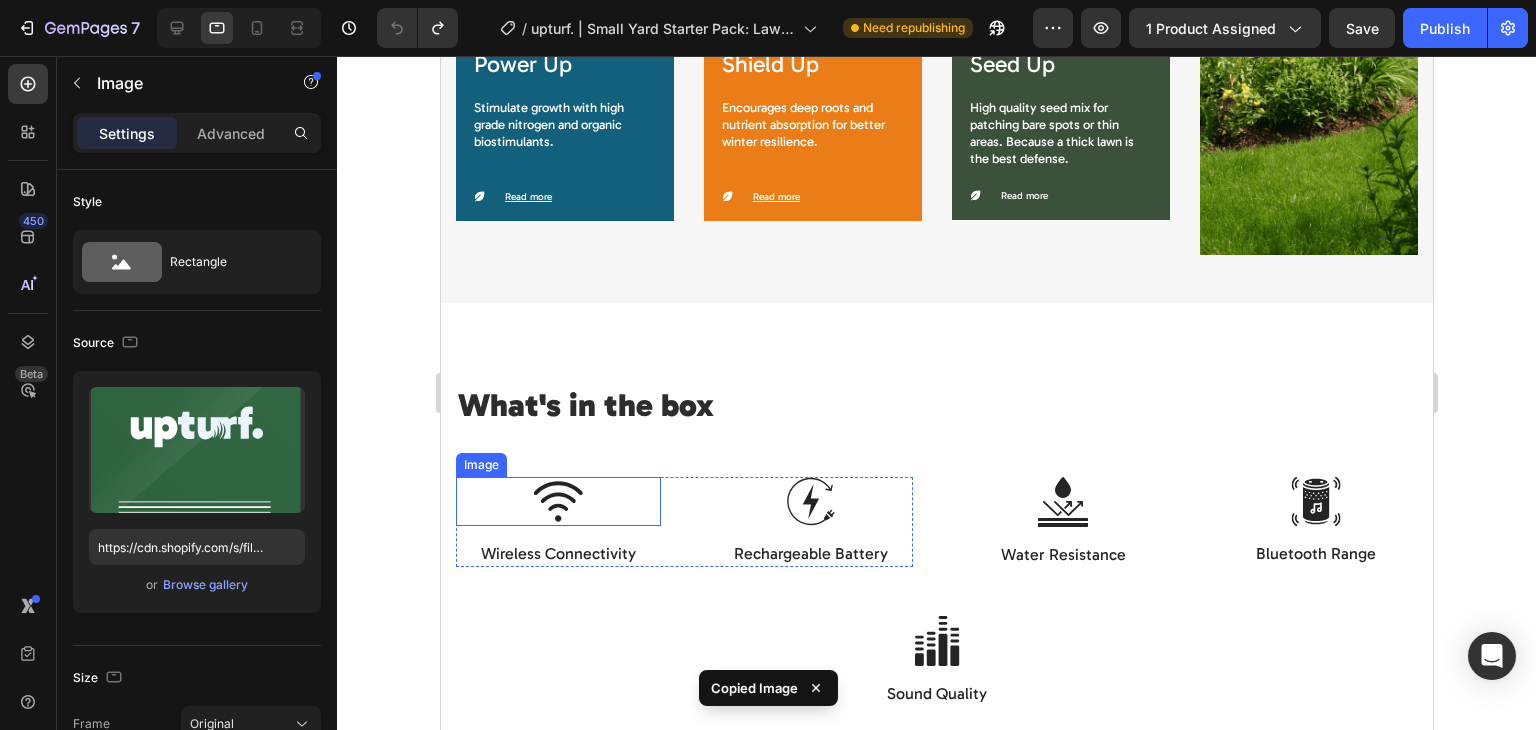 click at bounding box center (557, 501) 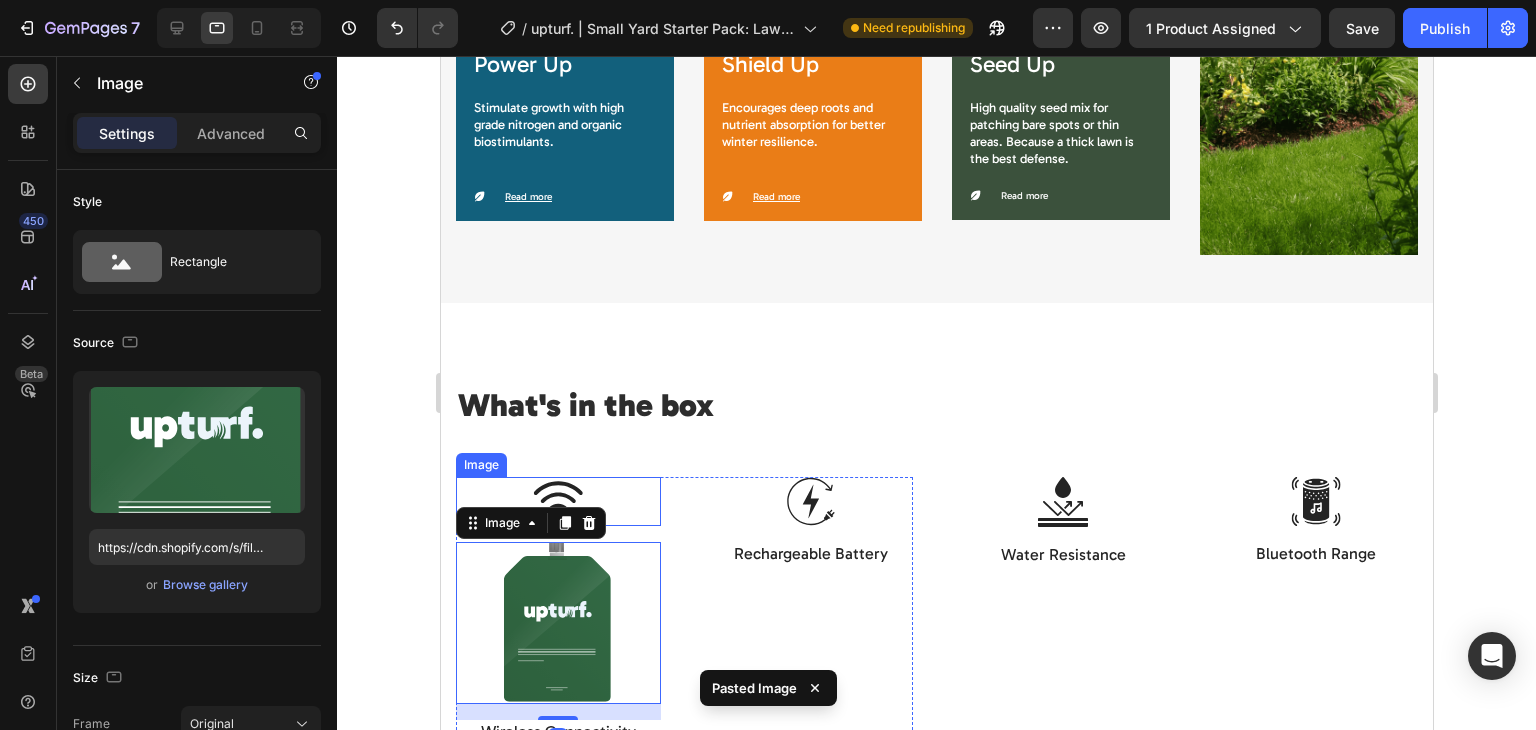 click at bounding box center [557, 501] 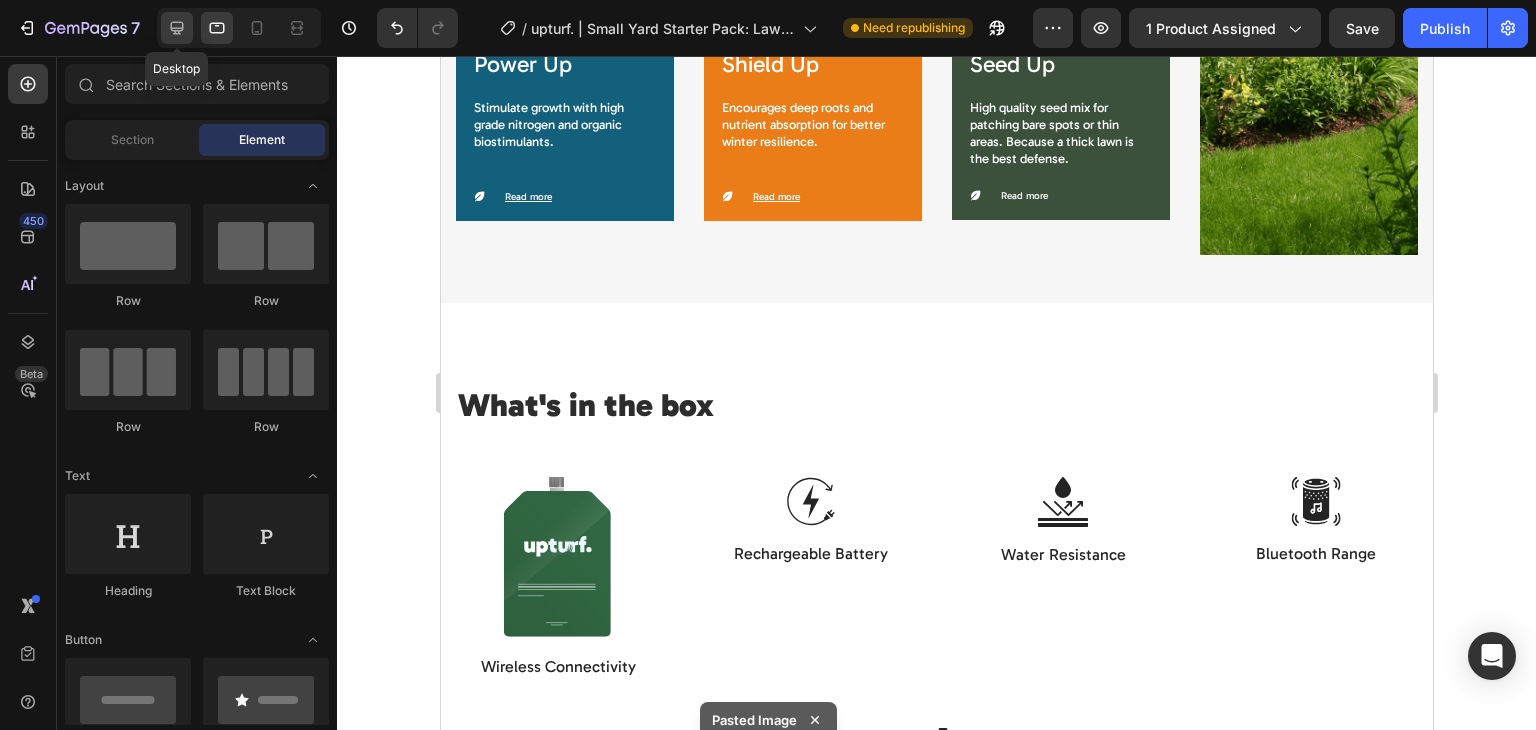 click 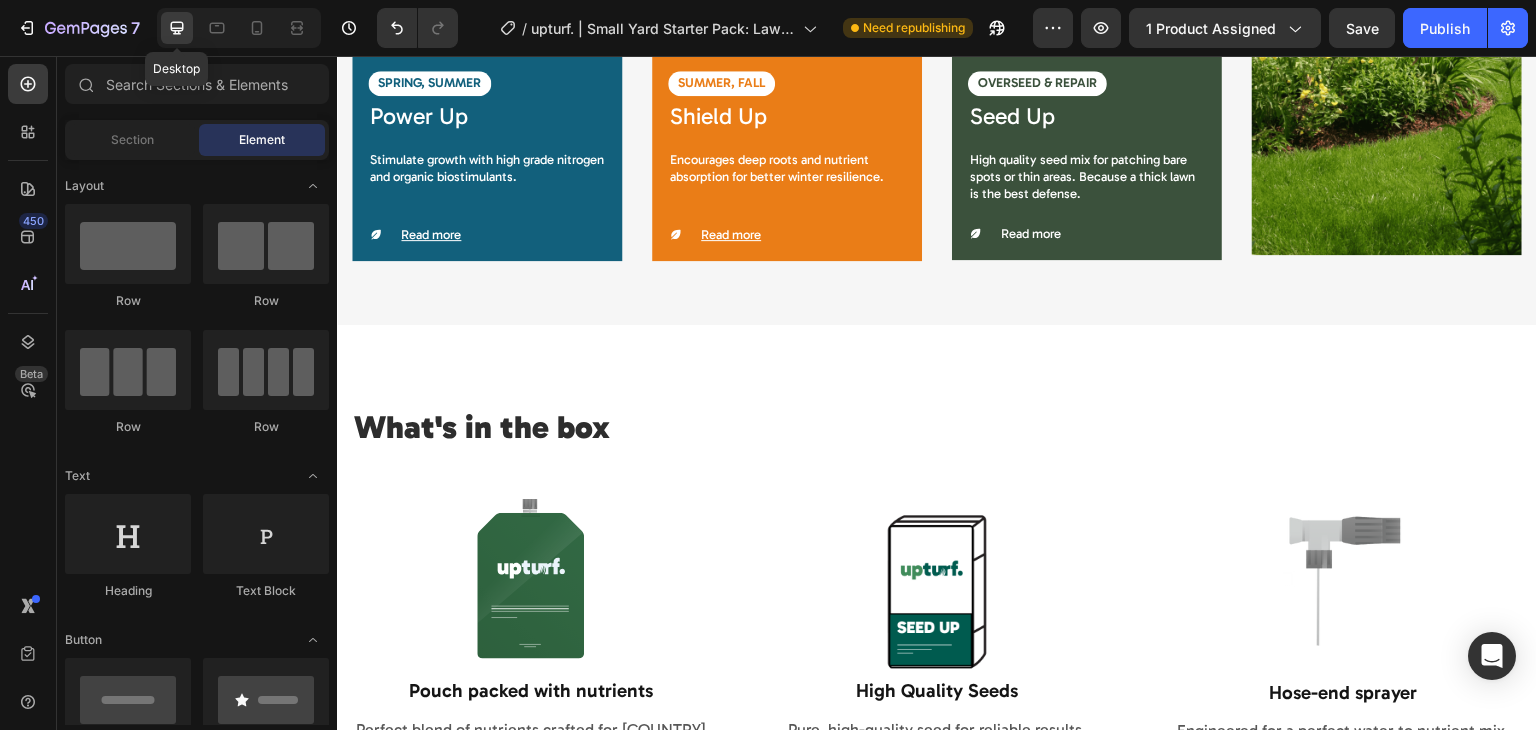 scroll, scrollTop: 1664, scrollLeft: 0, axis: vertical 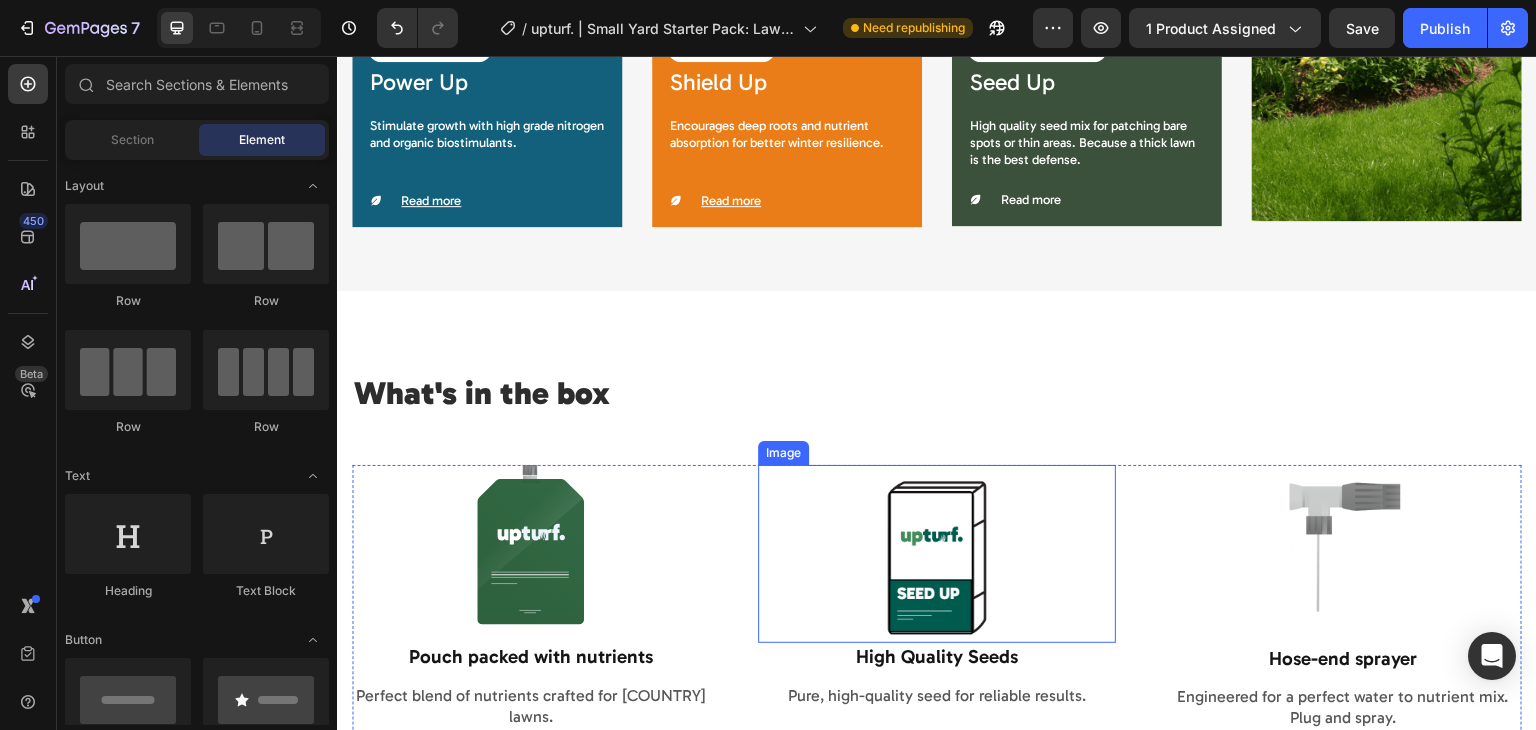 click at bounding box center [937, 558] 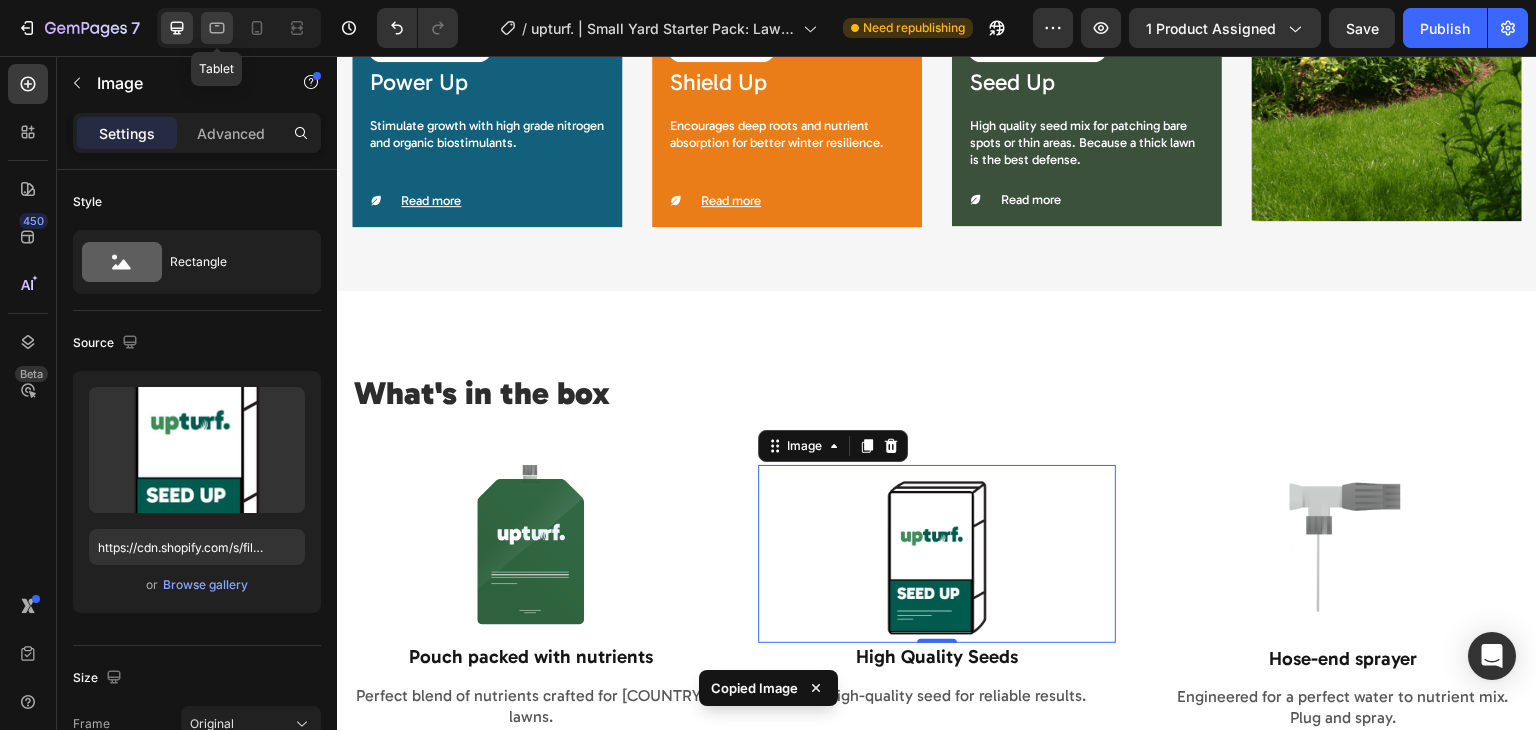 click 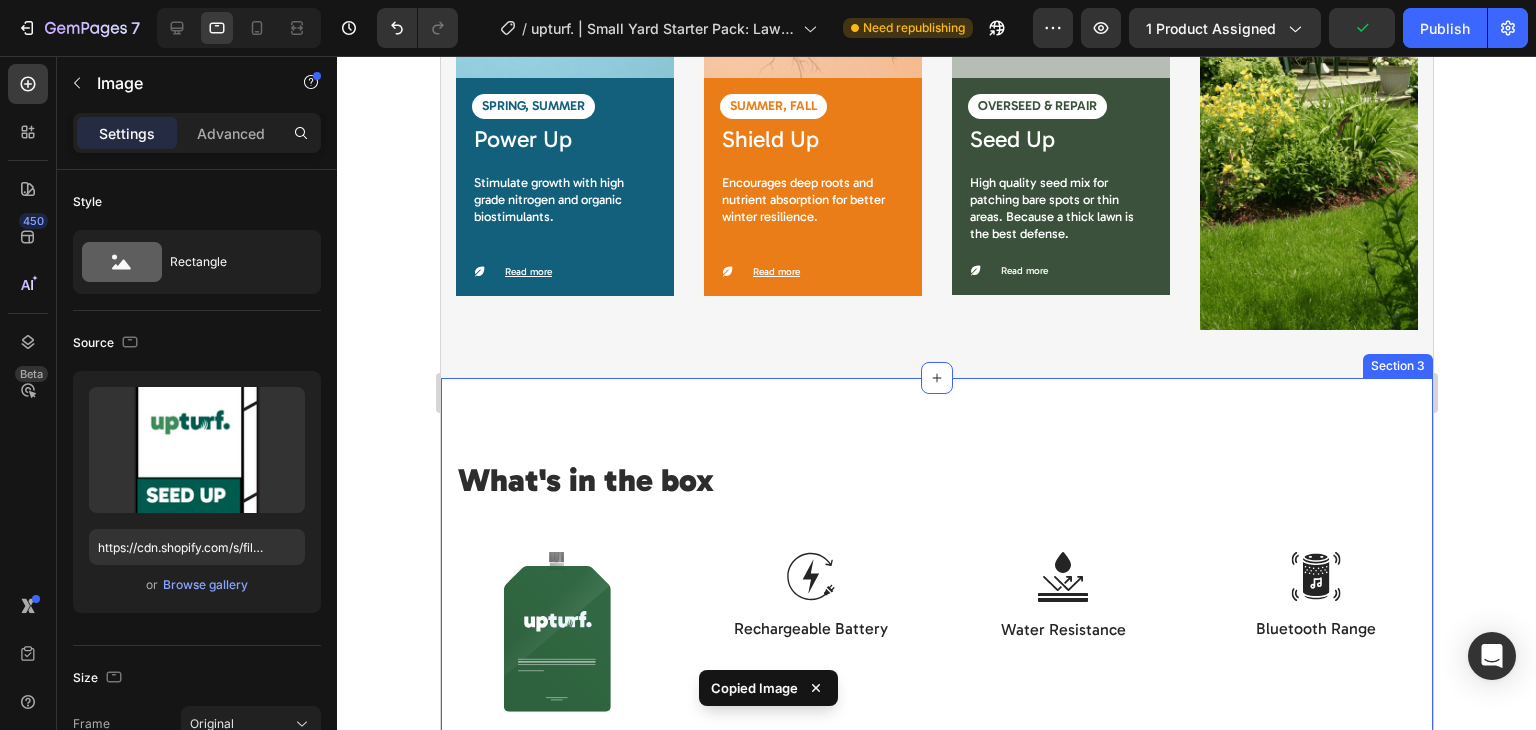 scroll, scrollTop: 1696, scrollLeft: 0, axis: vertical 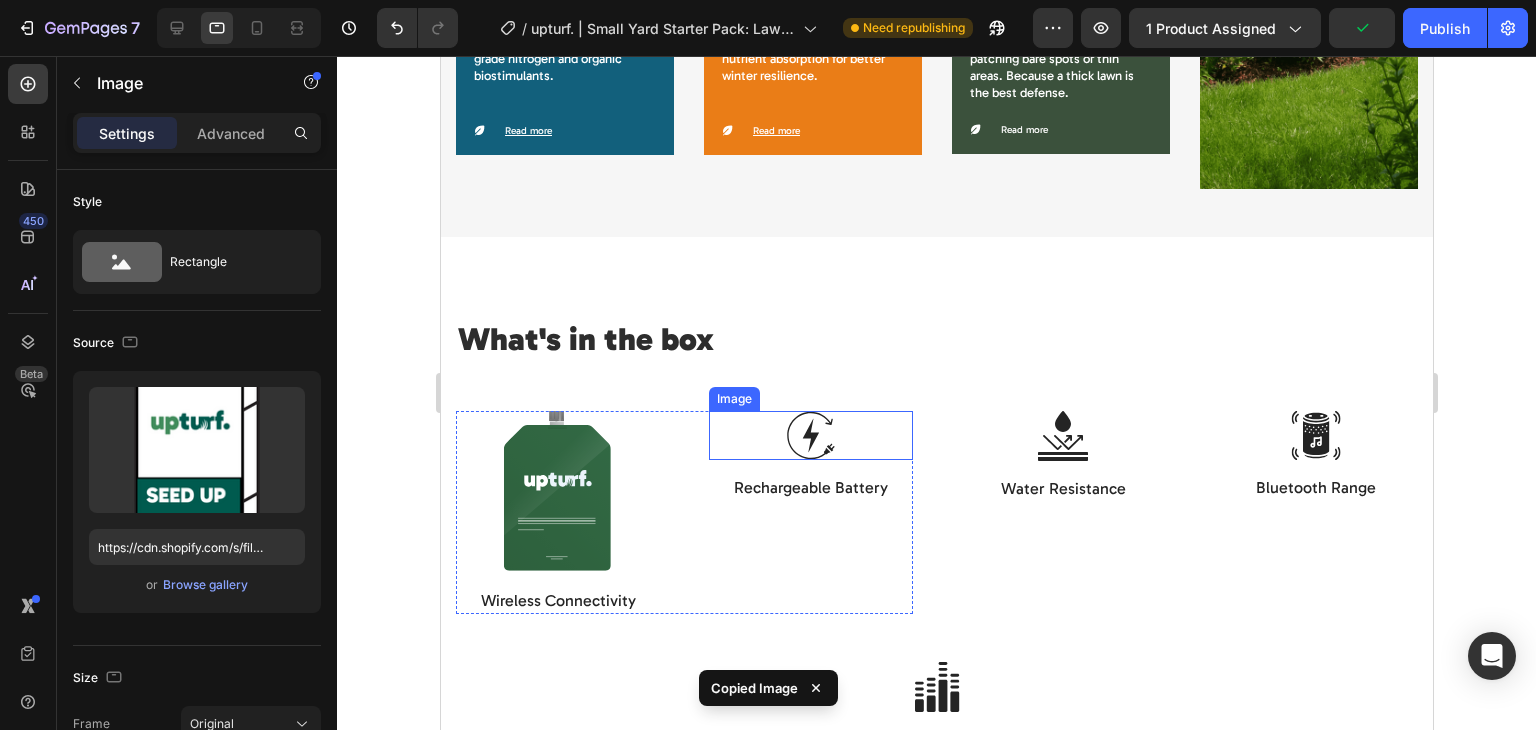 click at bounding box center (810, 435) 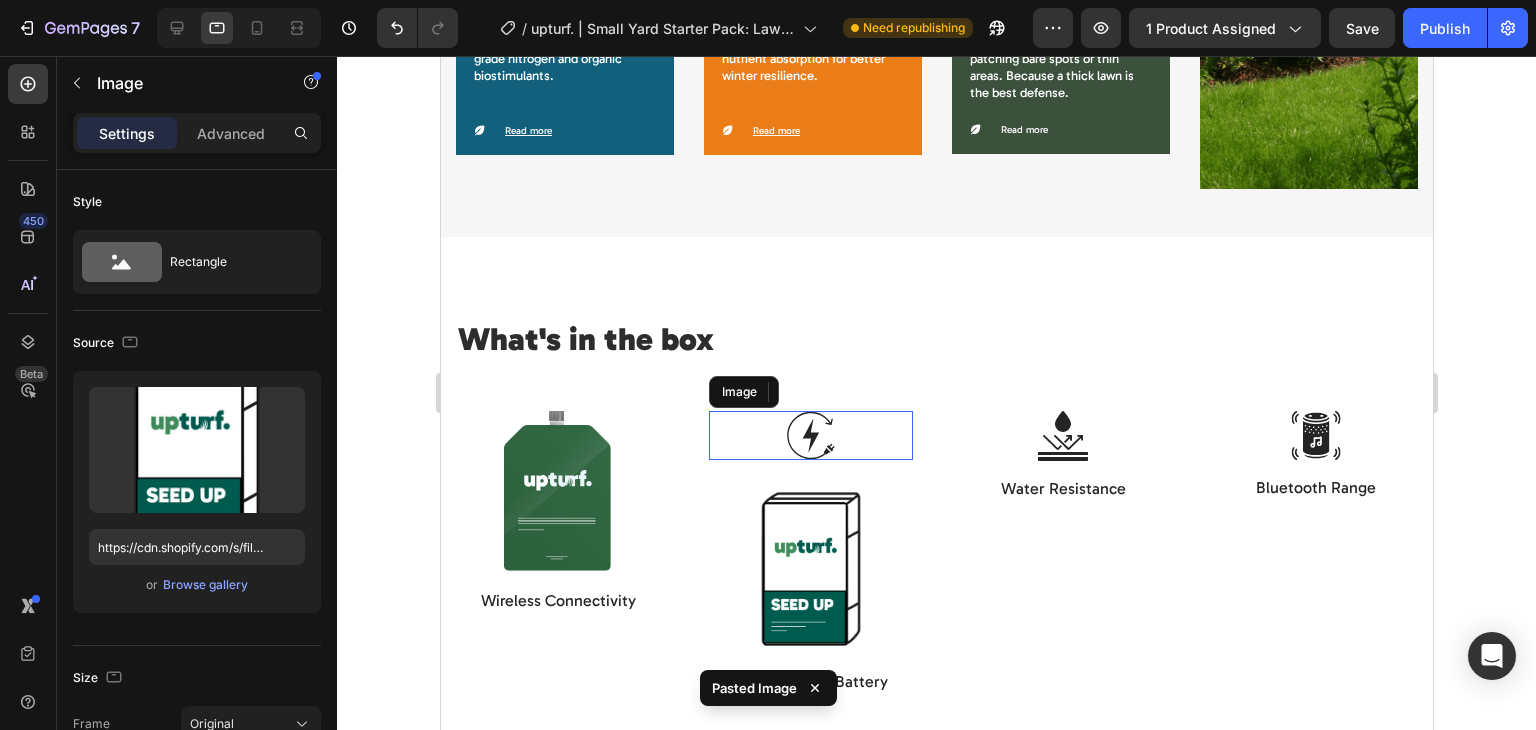 click at bounding box center (810, 435) 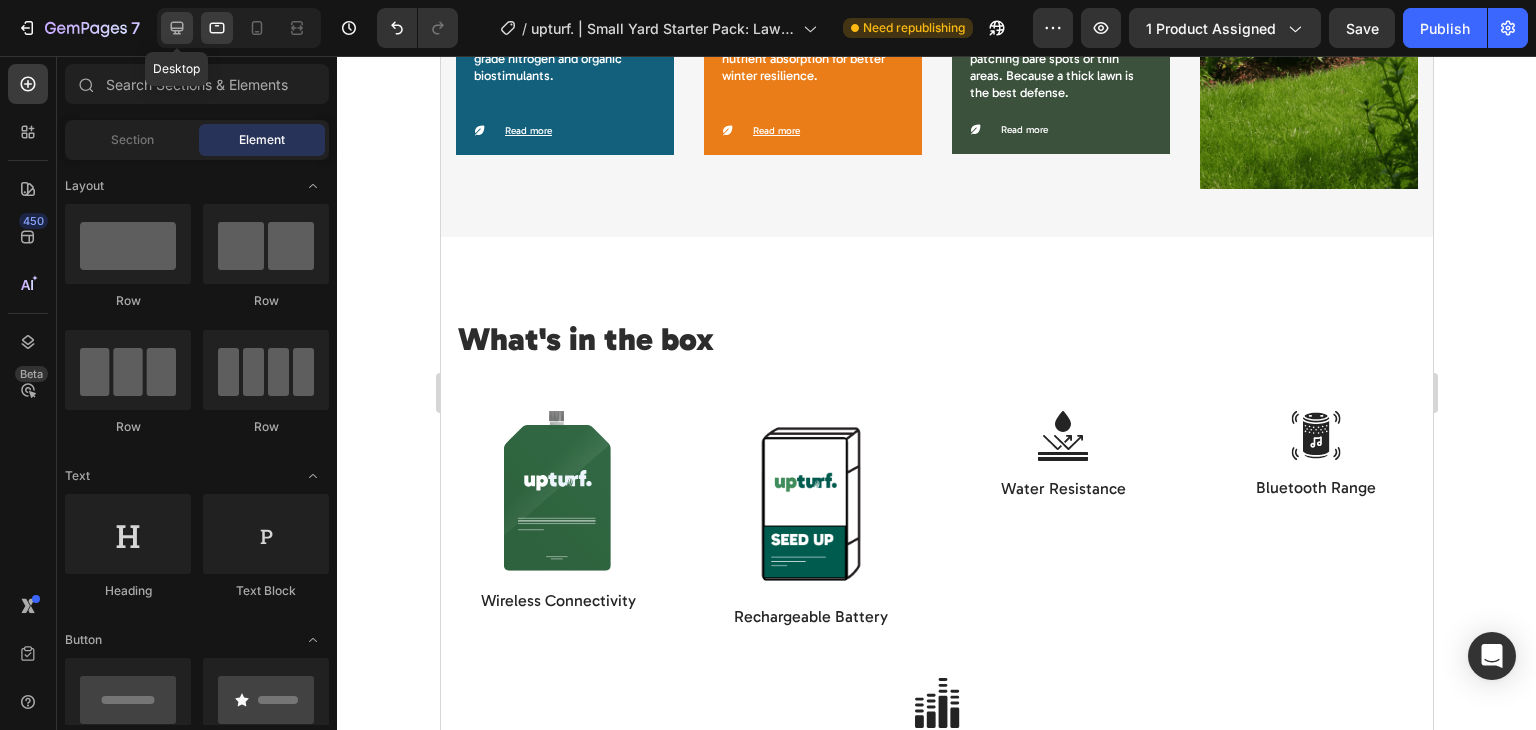 click 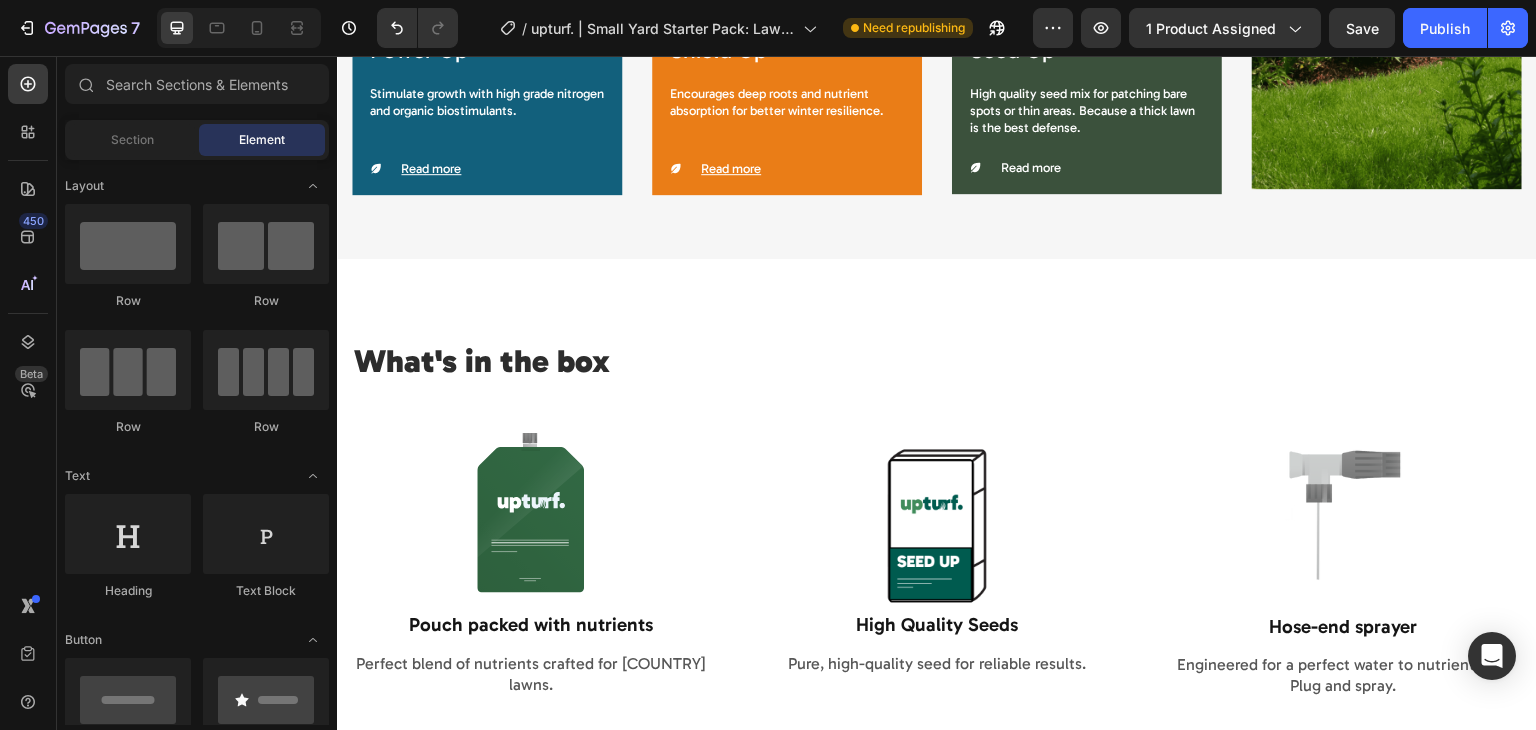 scroll, scrollTop: 1740, scrollLeft: 0, axis: vertical 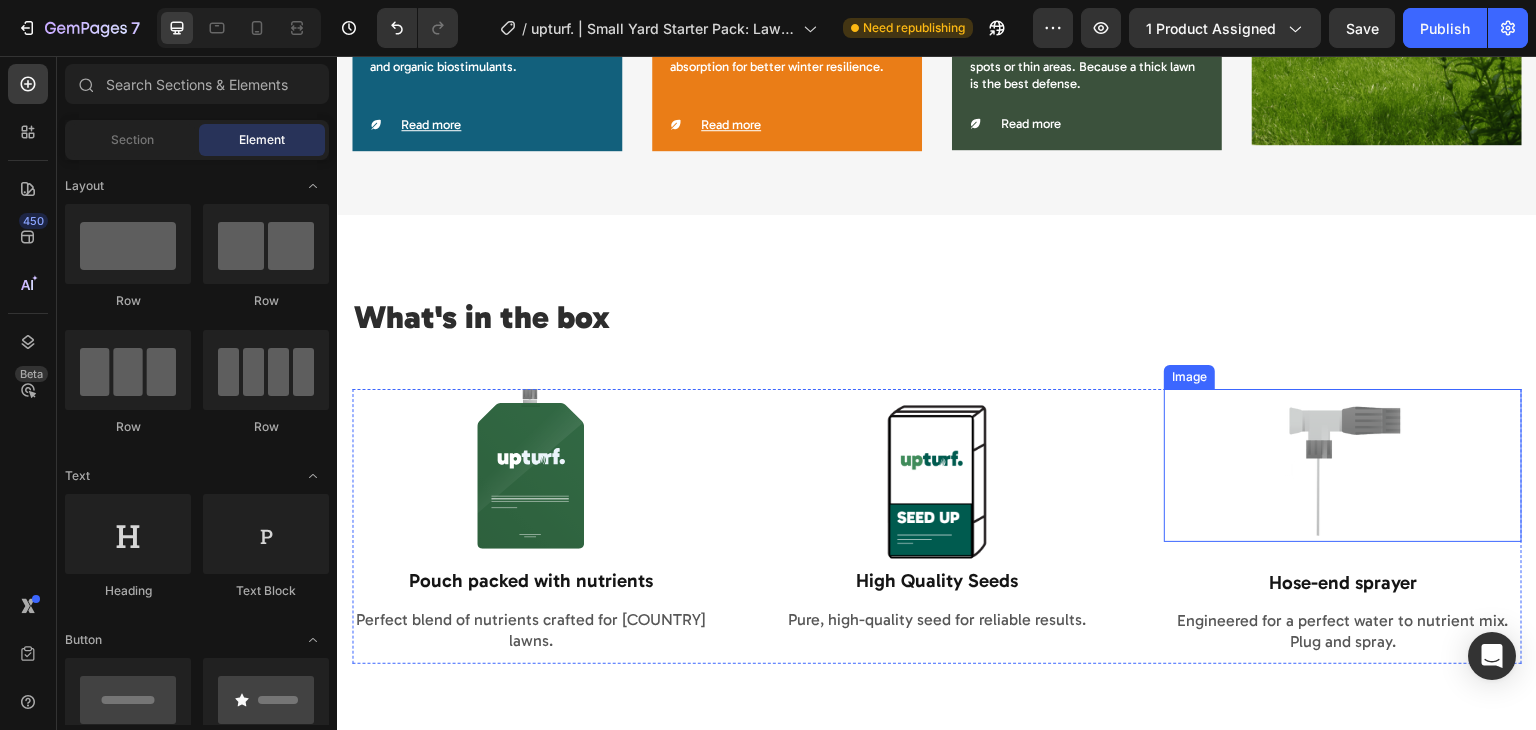 click at bounding box center (1343, 473) 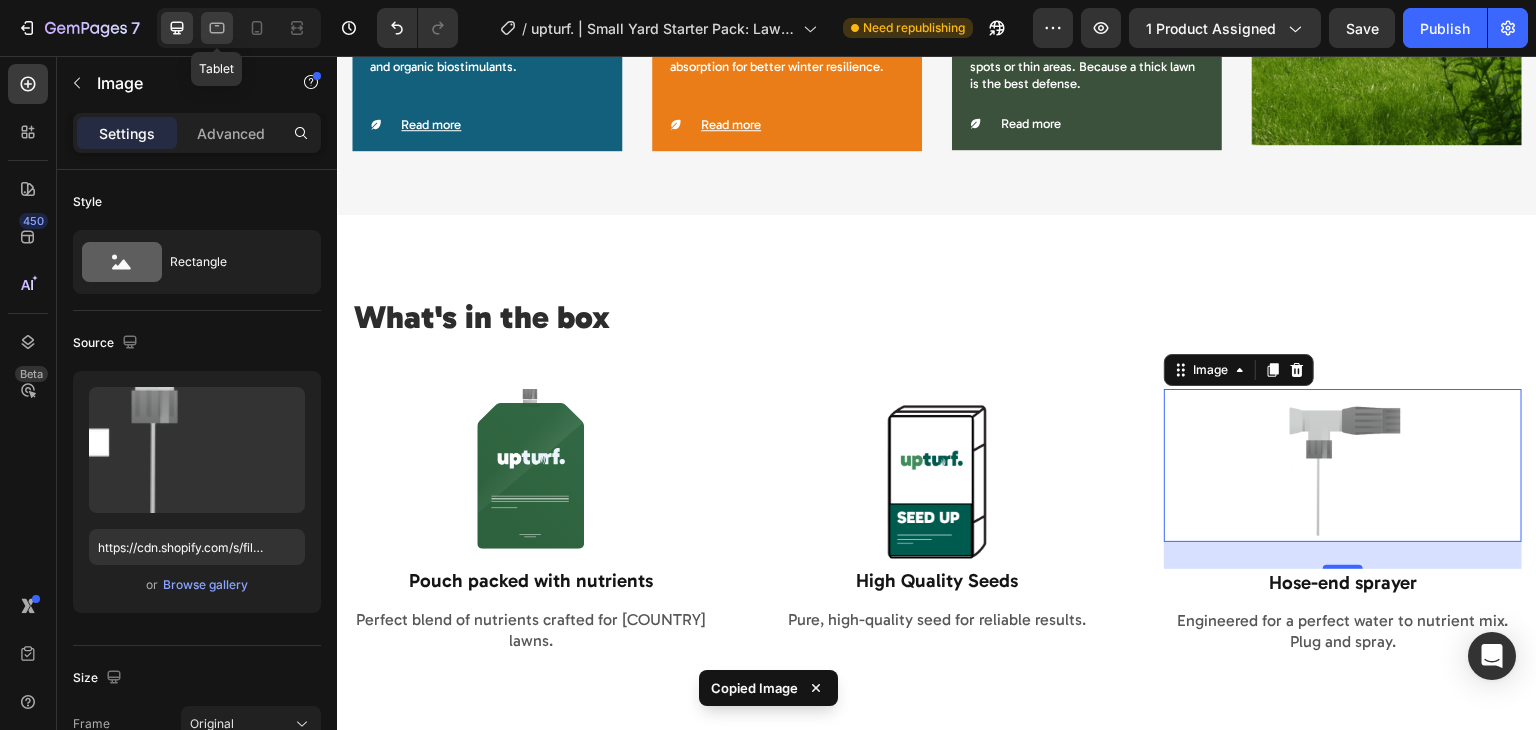 click 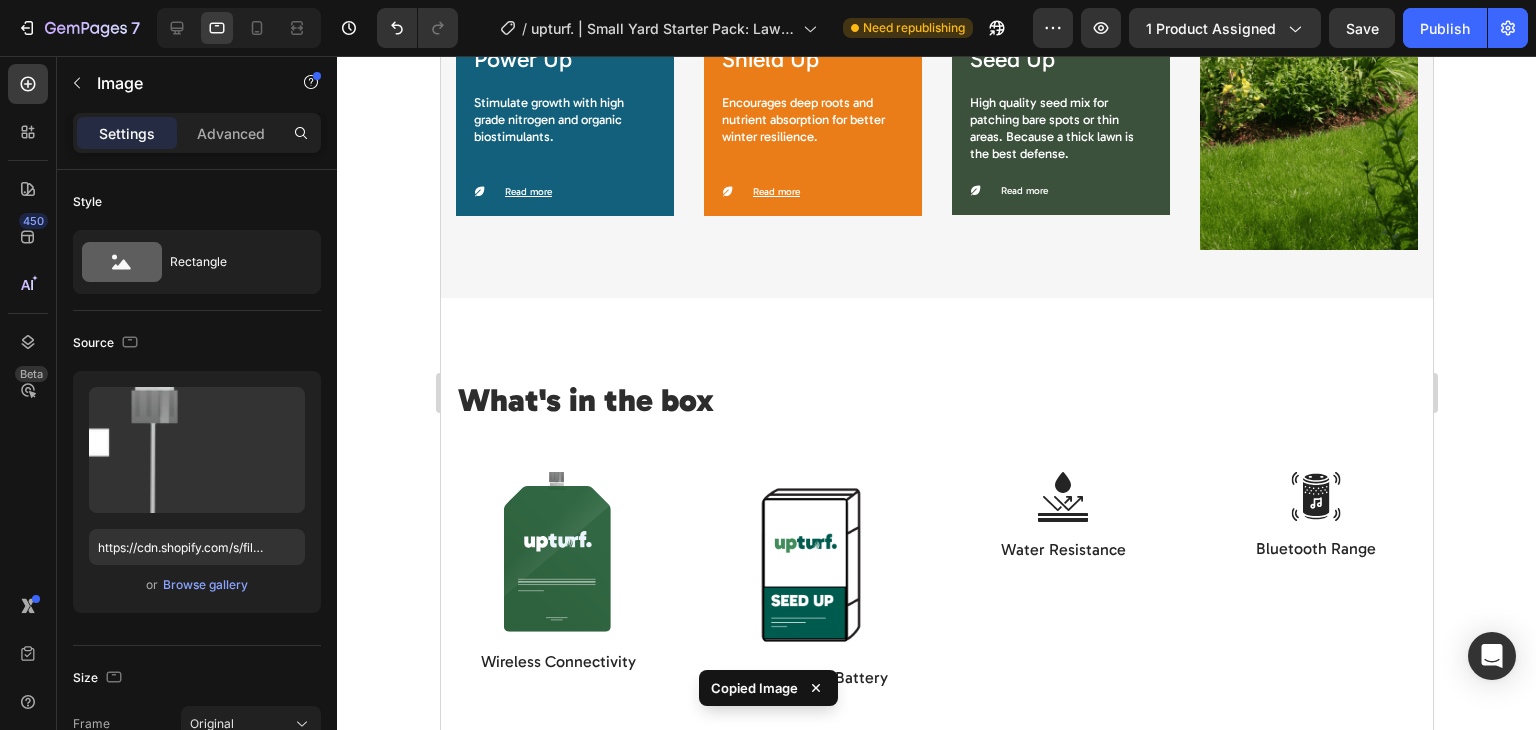 scroll, scrollTop: 1625, scrollLeft: 0, axis: vertical 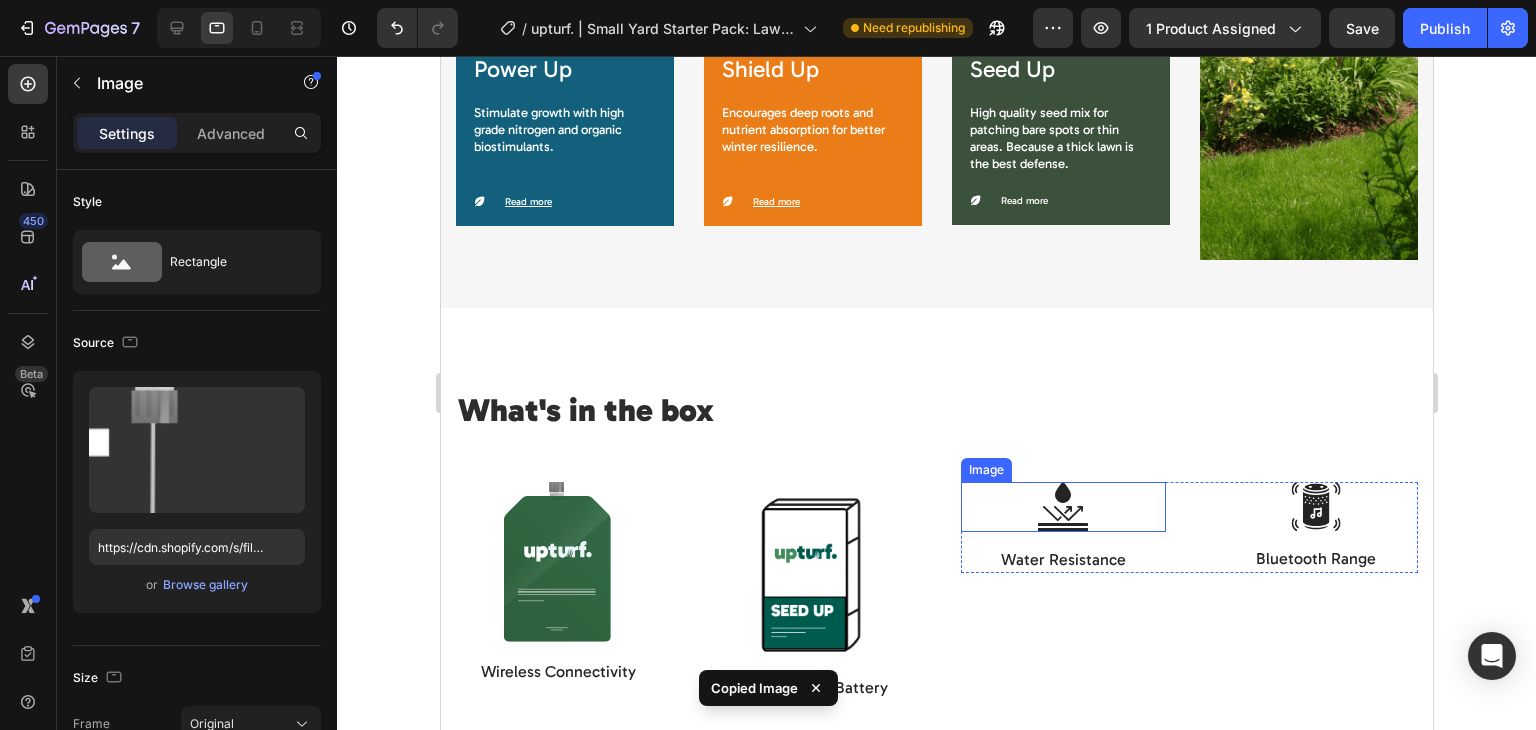 click at bounding box center [1062, 507] 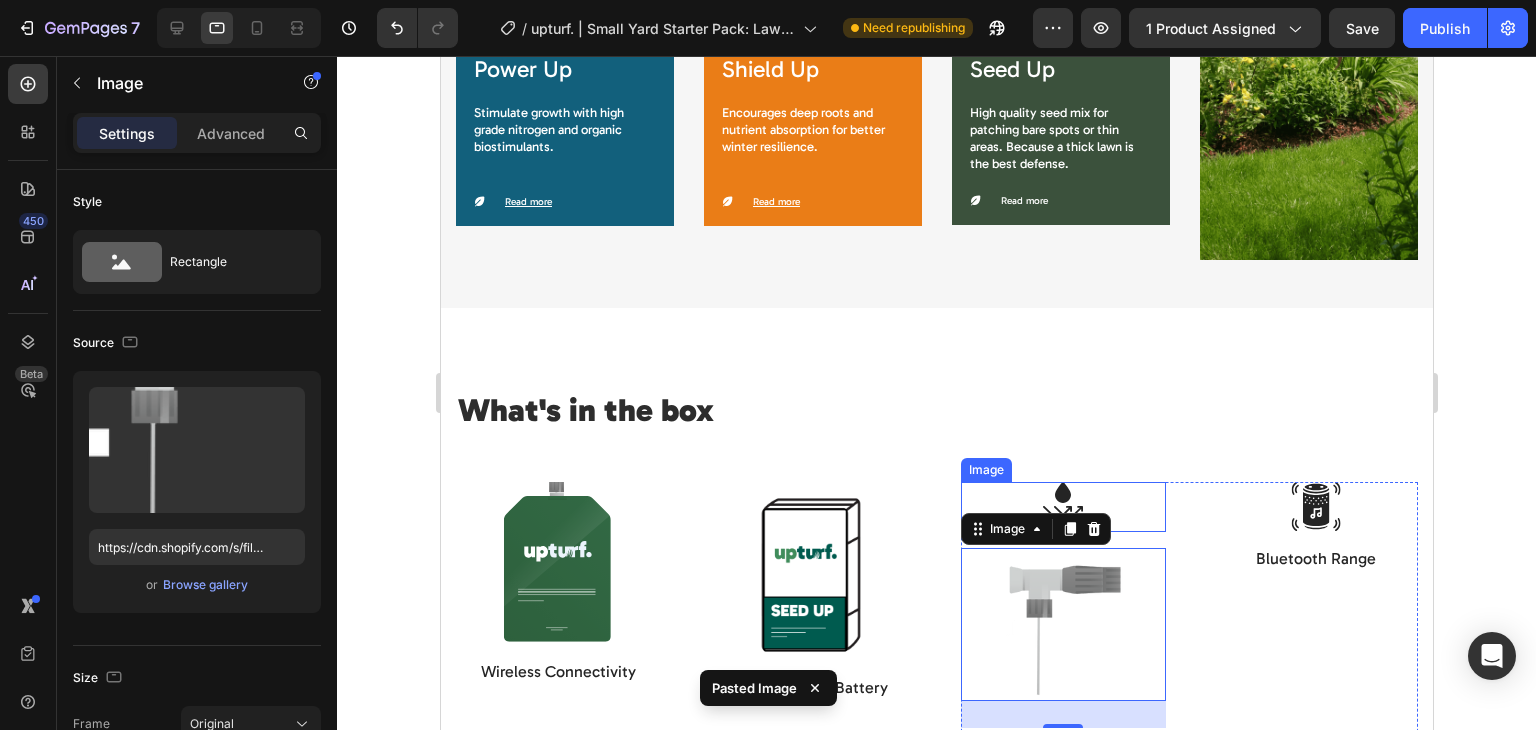 click at bounding box center (1062, 507) 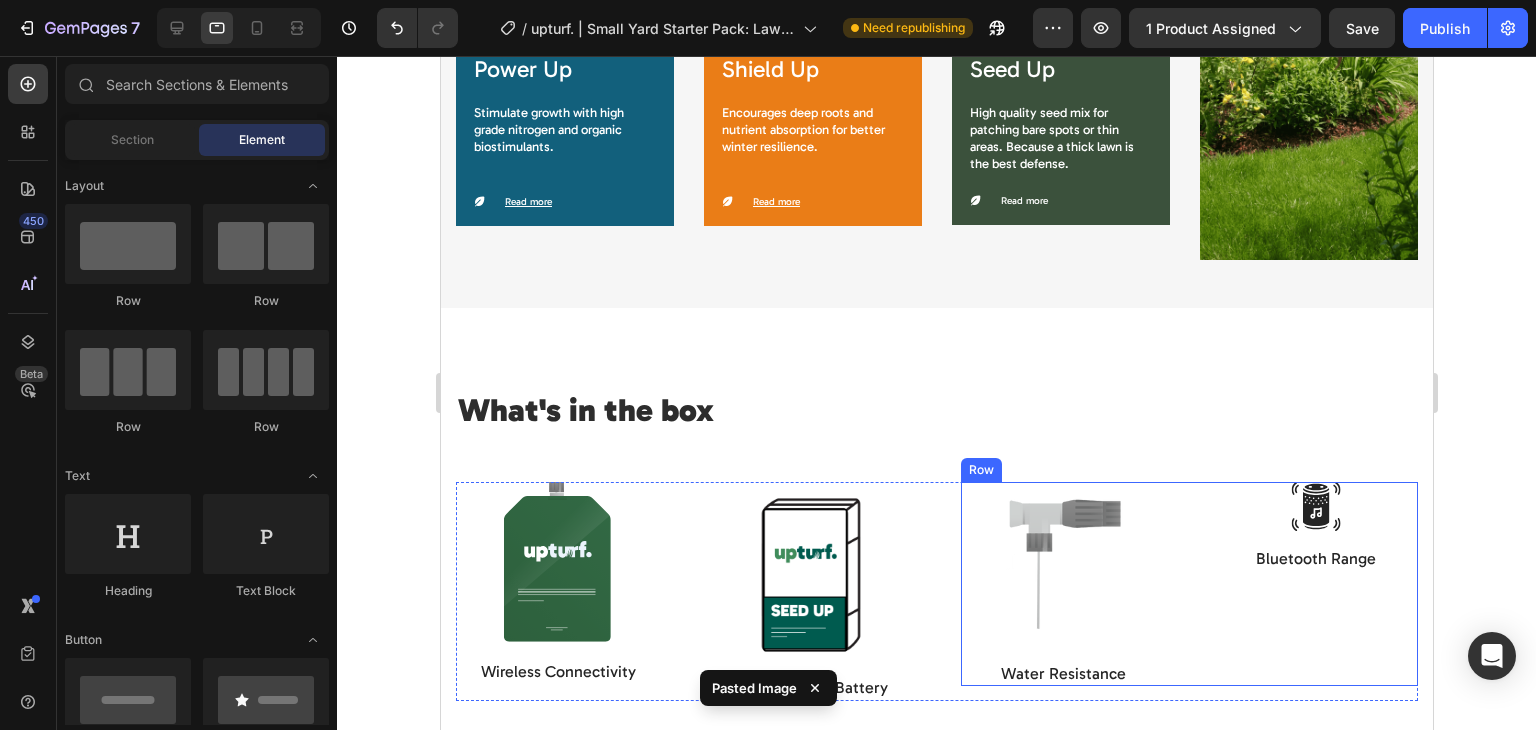 click on "Image Bluetooth Range Text Block" at bounding box center [1315, 584] 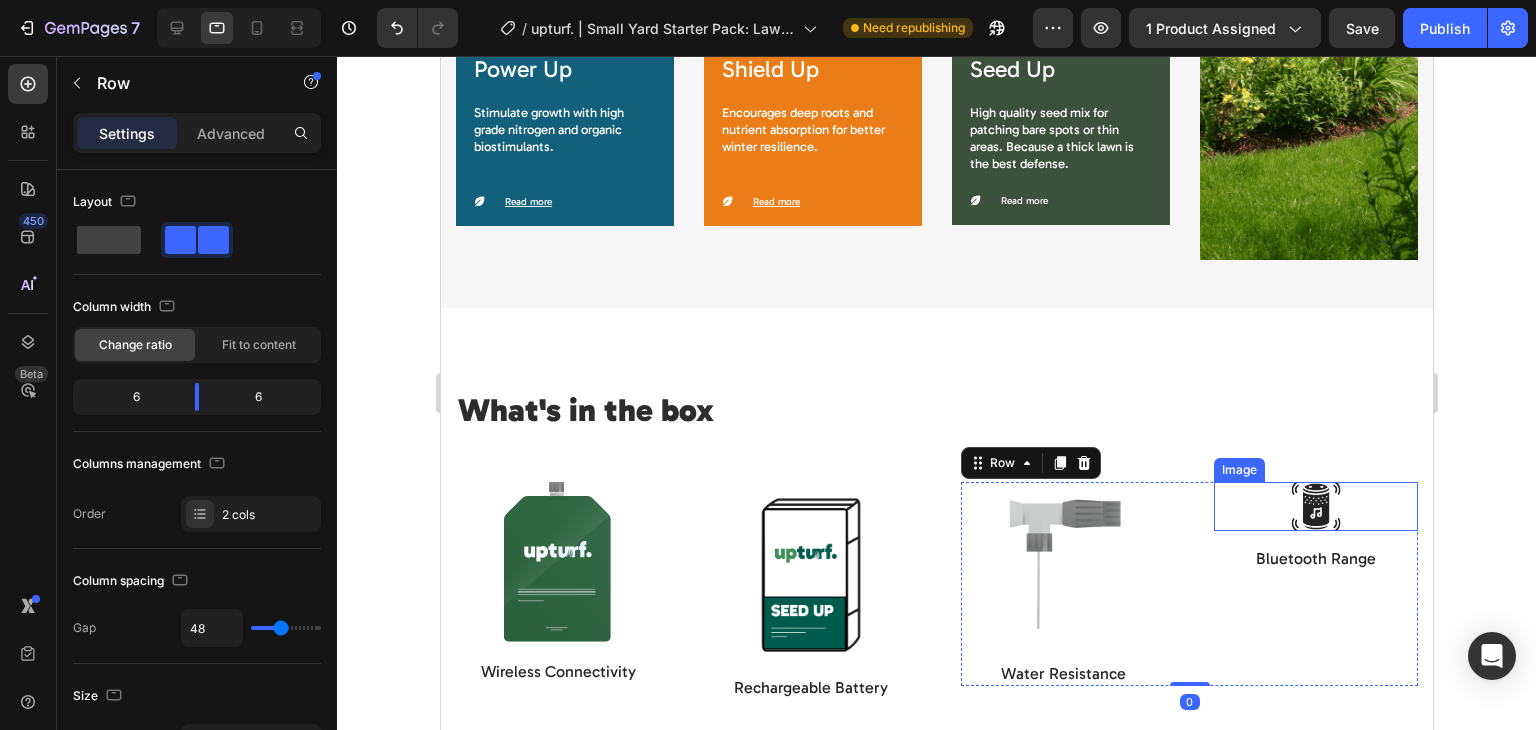 click at bounding box center [1315, 506] 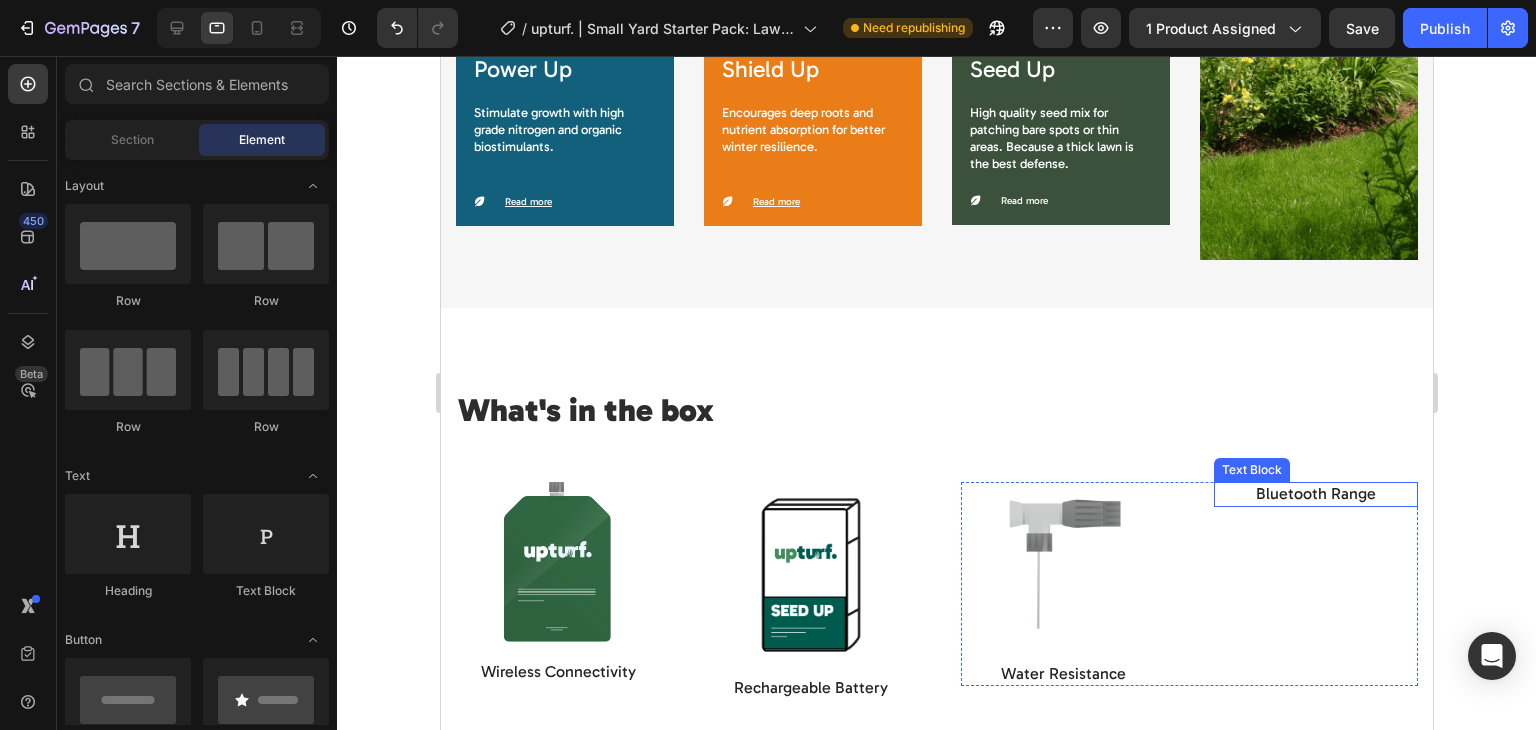 click on "Bluetooth Range" at bounding box center (1315, 494) 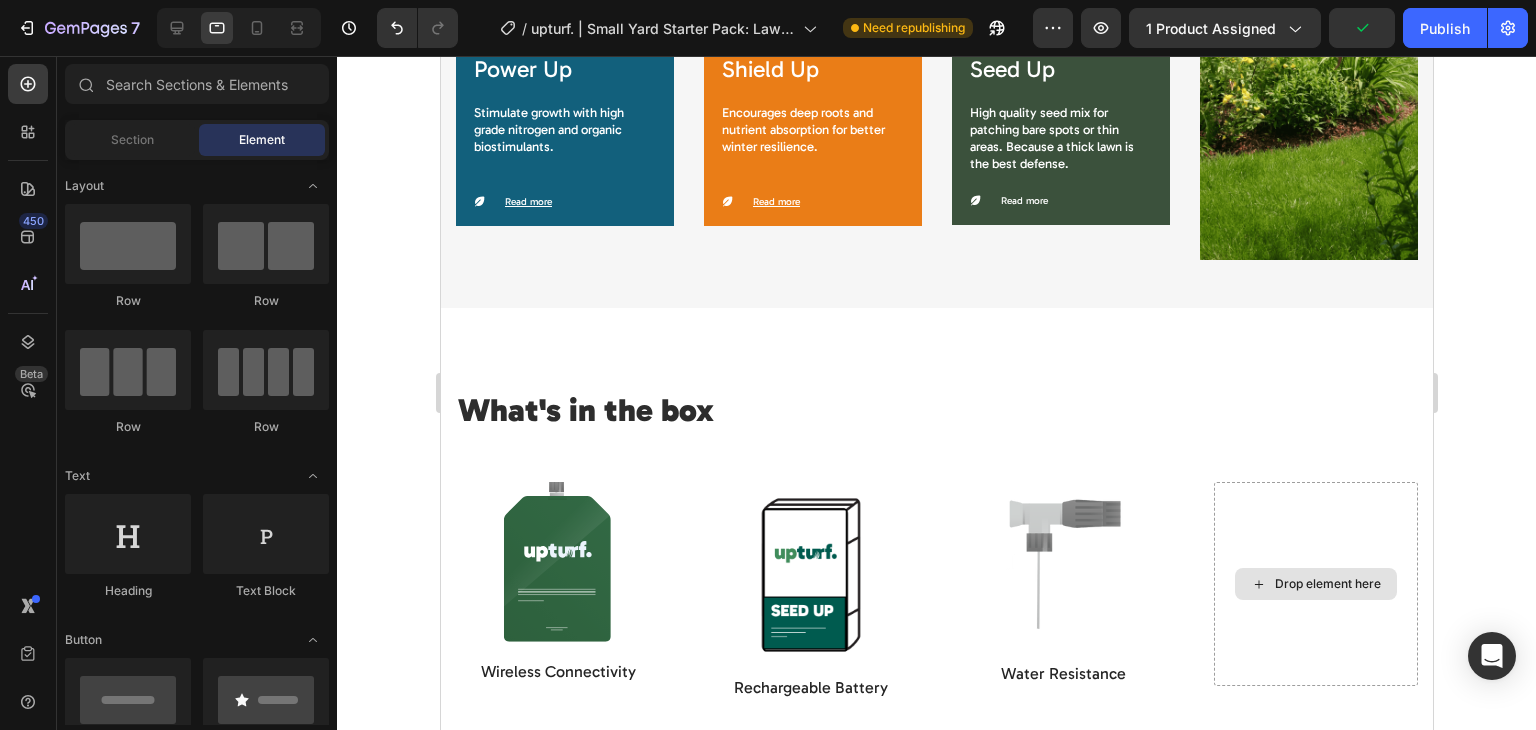 click on "Drop element here" at bounding box center [1315, 584] 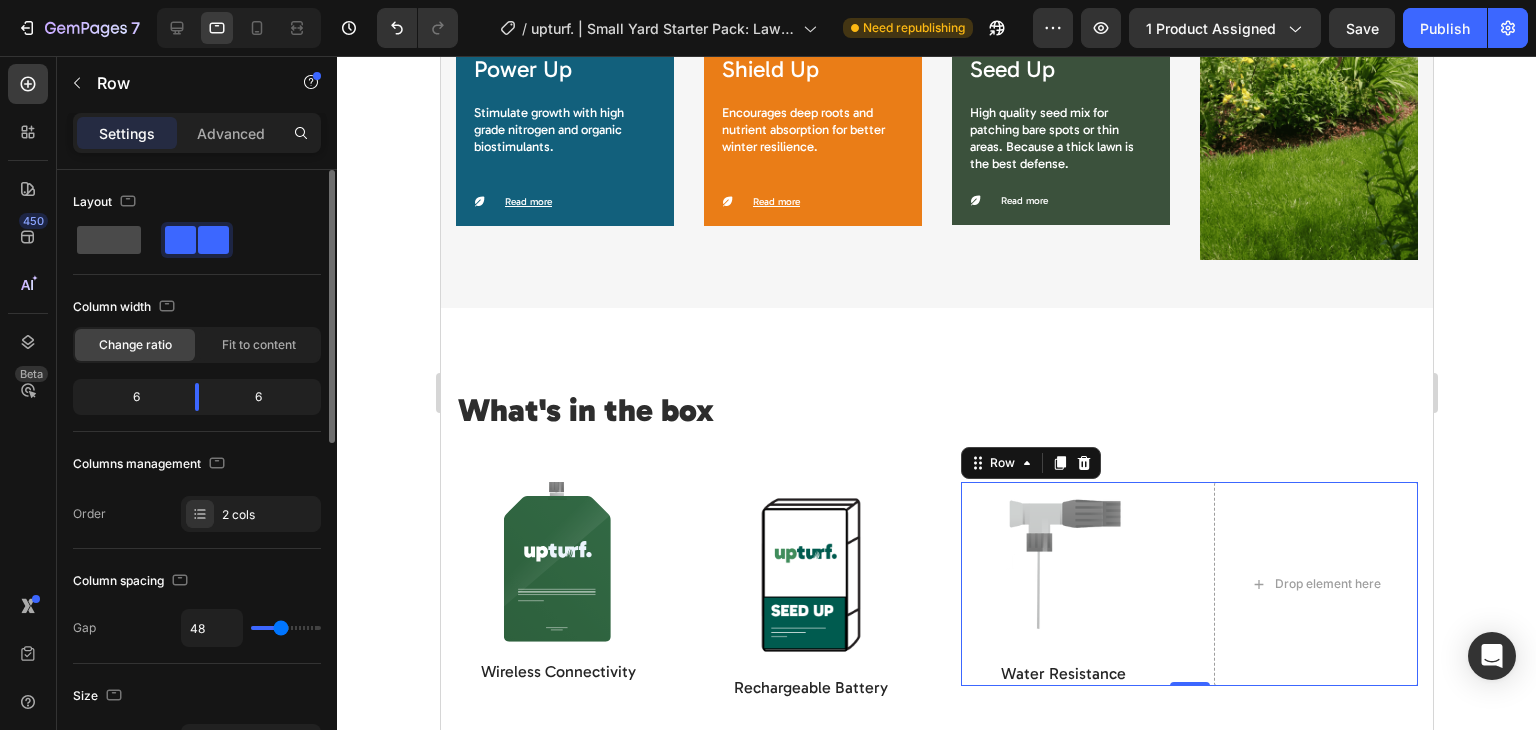 click 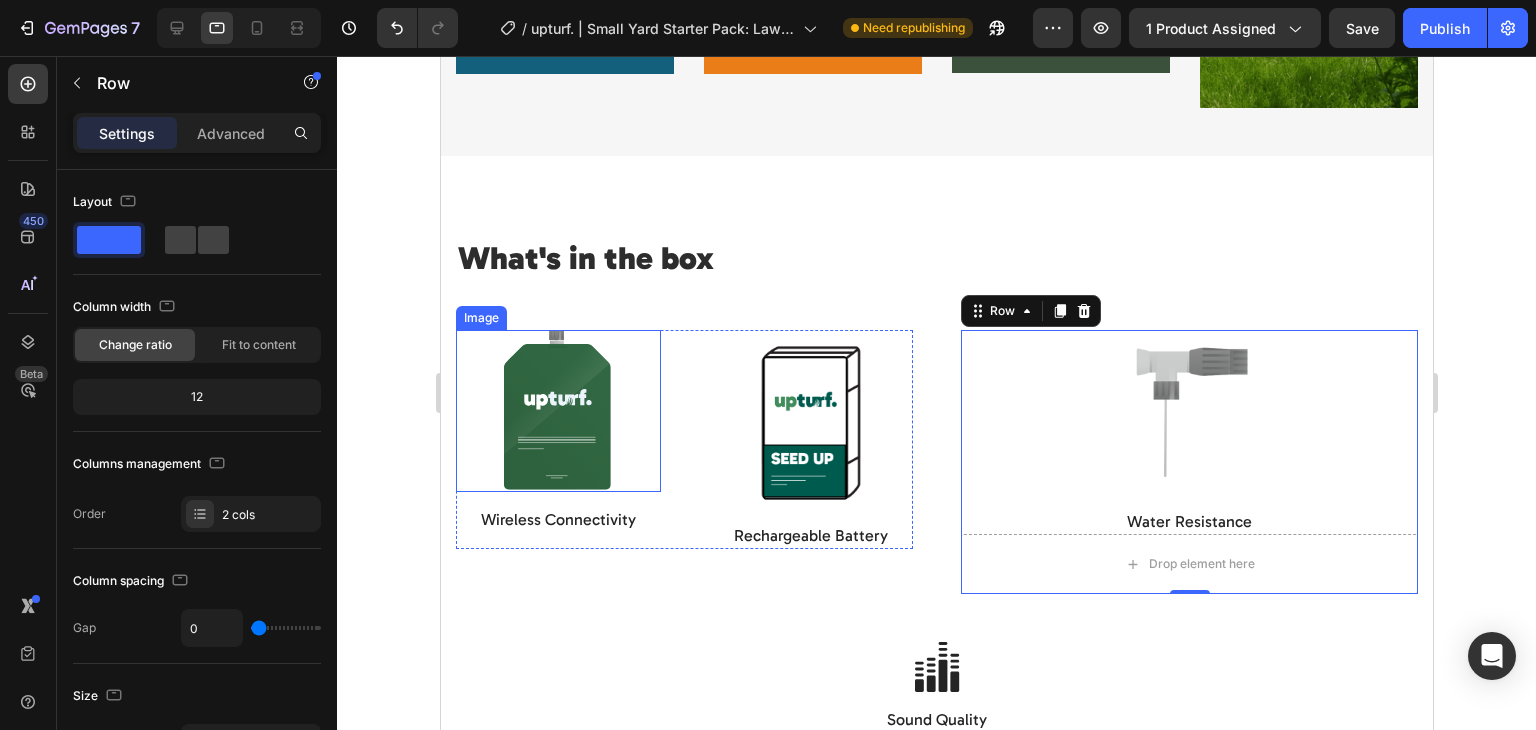 scroll, scrollTop: 1780, scrollLeft: 0, axis: vertical 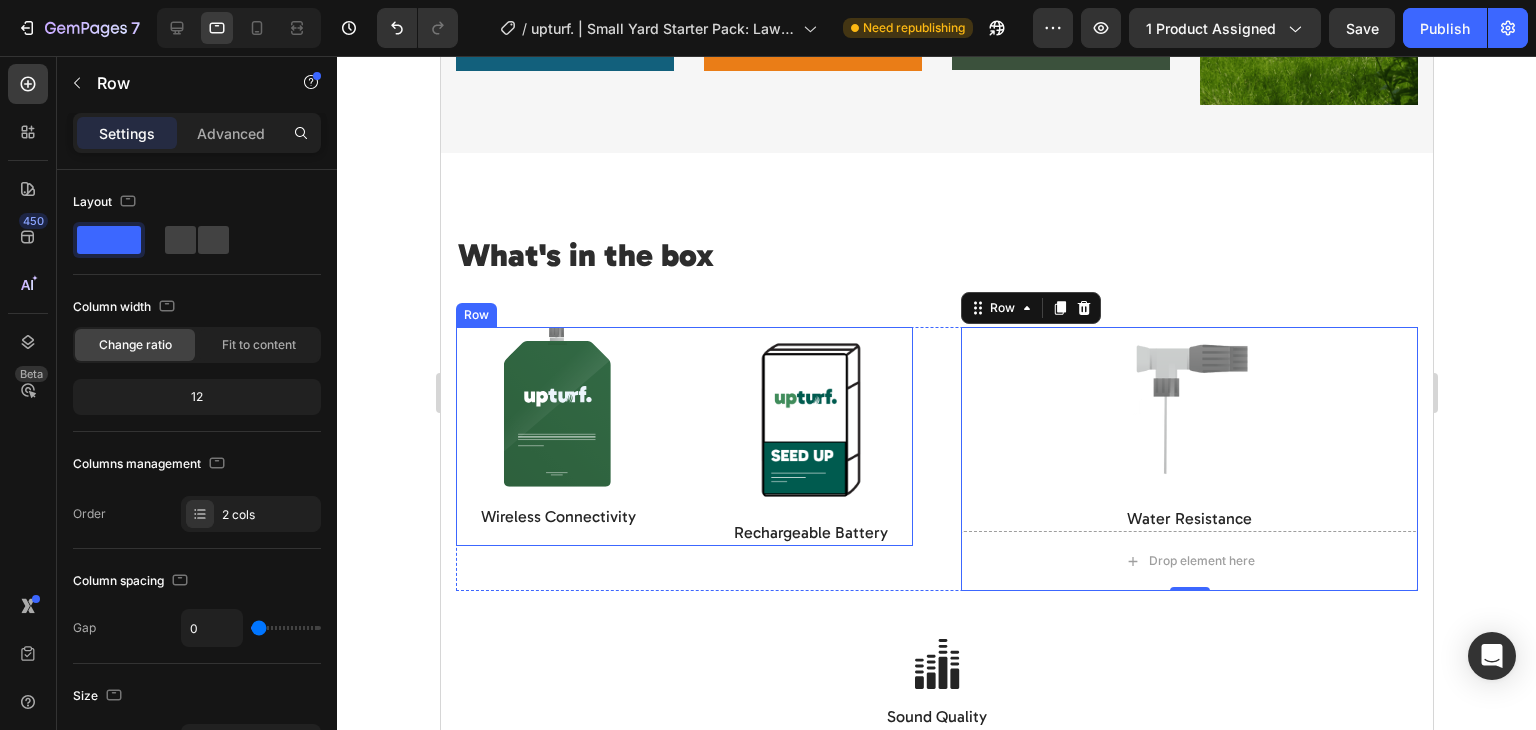 click on "Image Wireless Connectivity Text Block Image Rechargeable Battery Text Block Row" at bounding box center (683, 436) 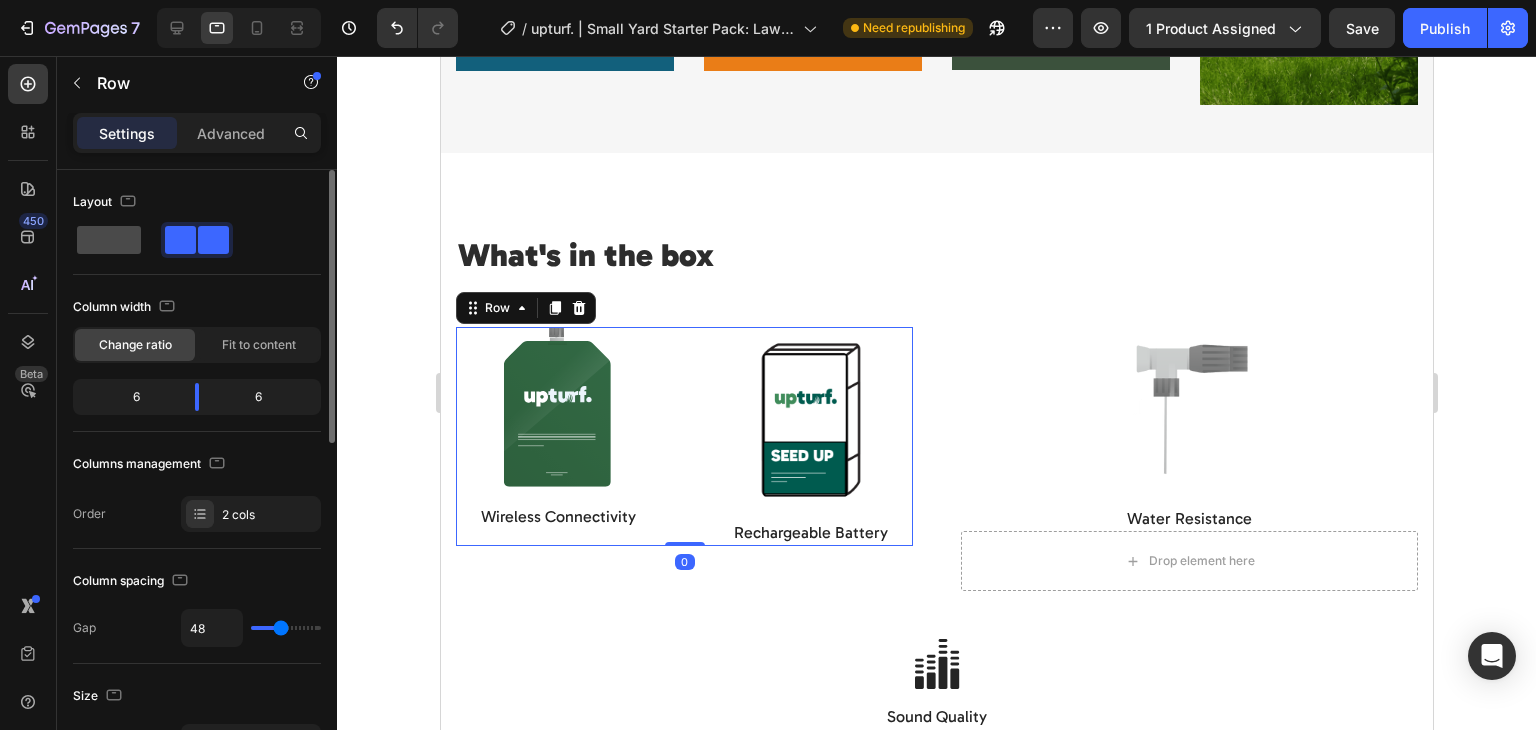click 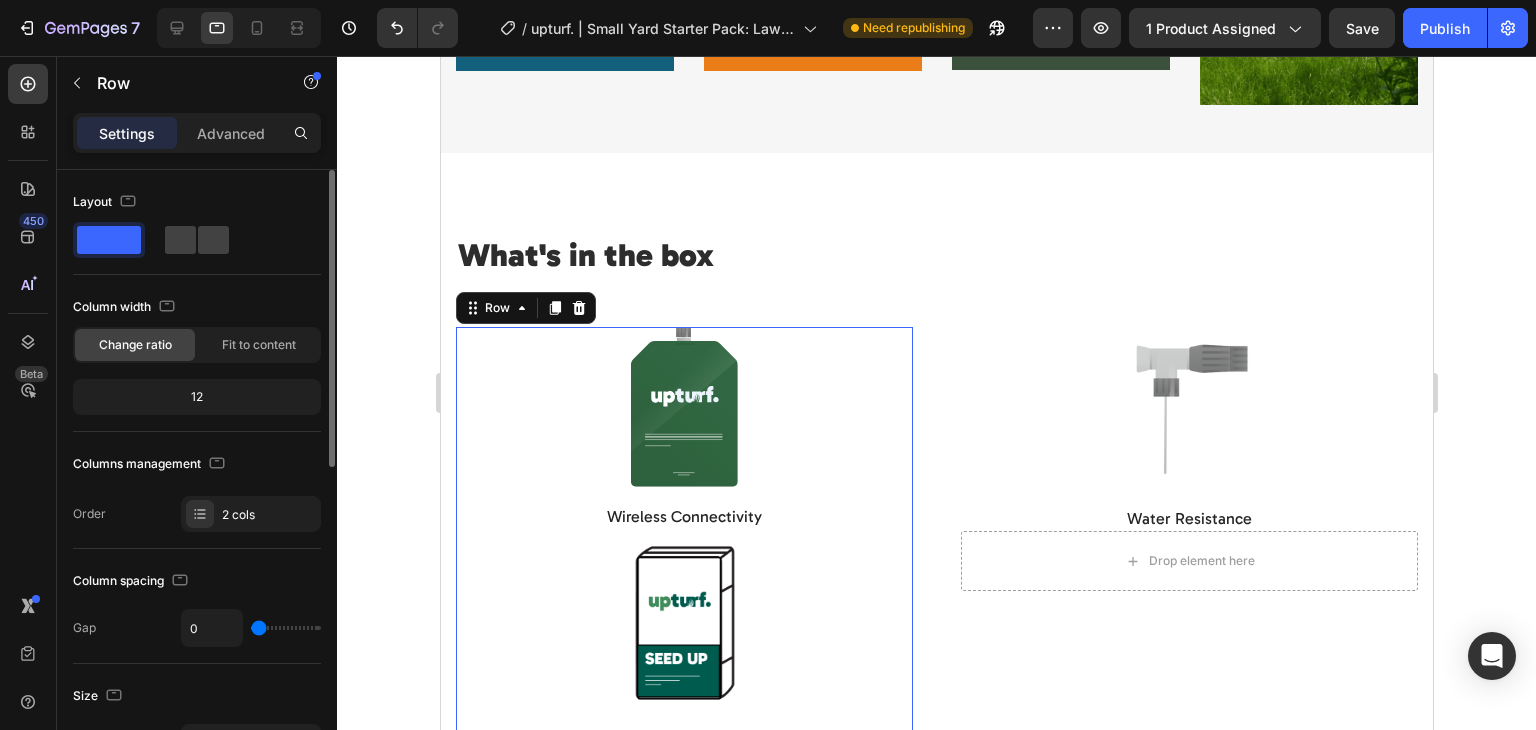 type on "48" 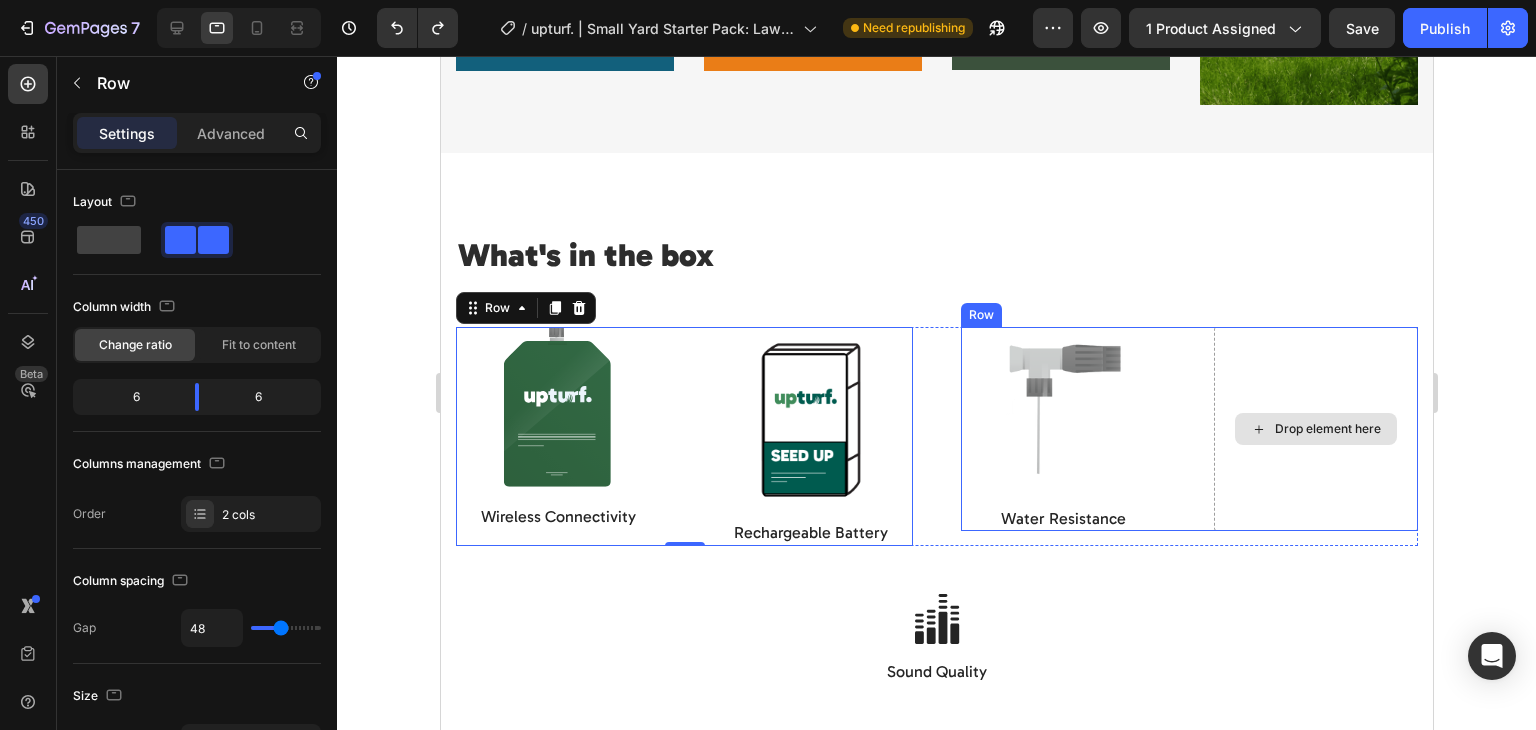 click on "Drop element here" at bounding box center (1315, 429) 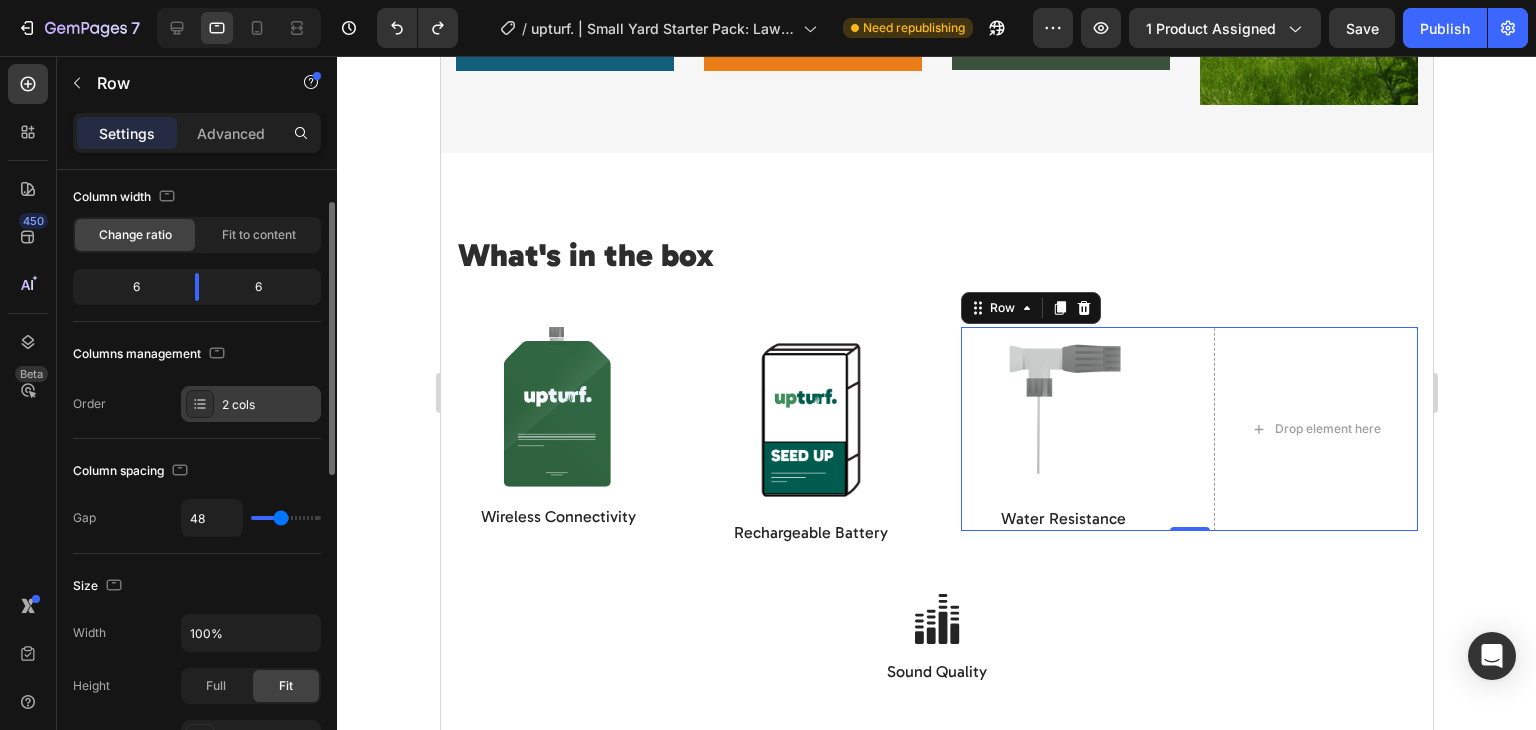 scroll, scrollTop: 0, scrollLeft: 0, axis: both 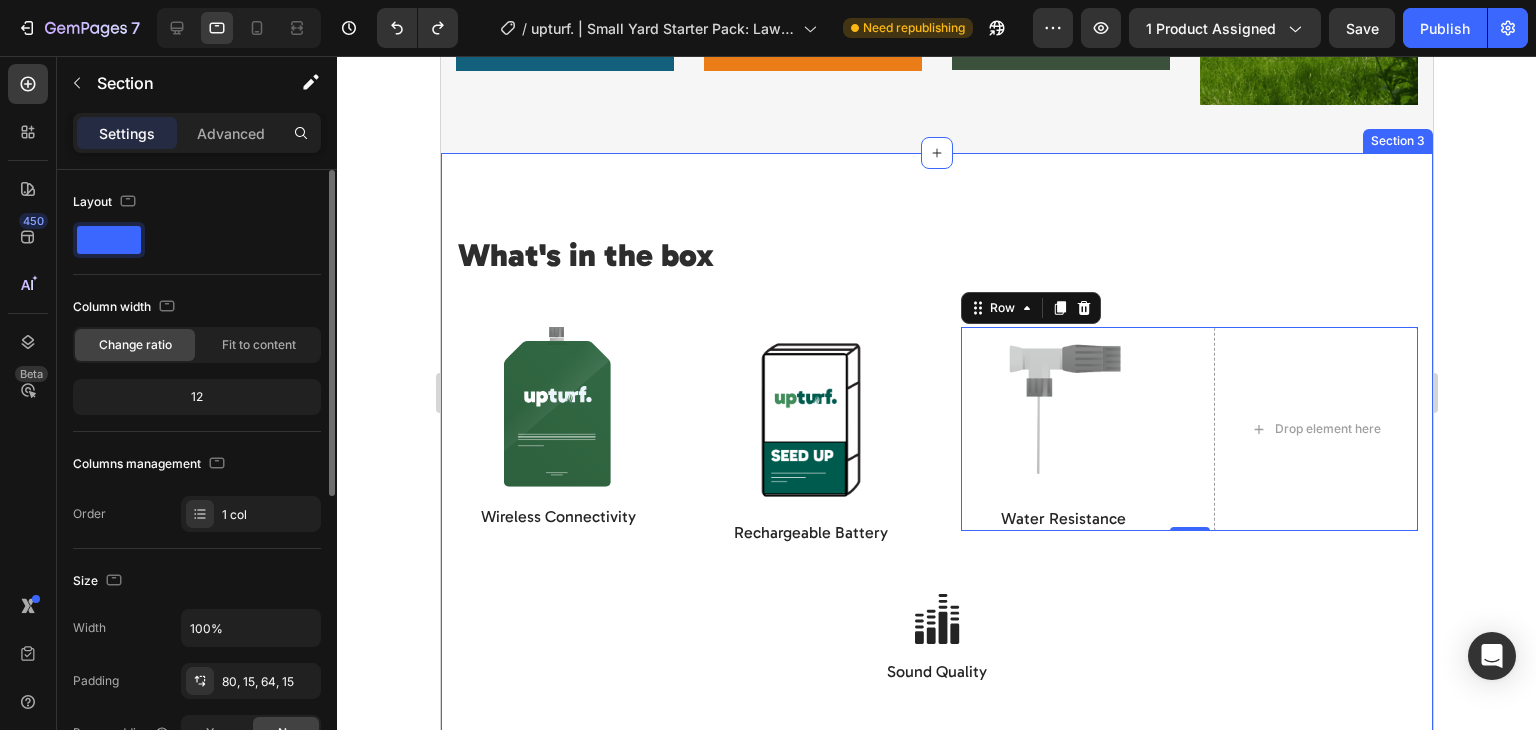 click on "What's in the box Heading Row Image Pouch packed with nutrients Text Block Perfect blend of nutrients crafted for [COUNTRY] lawns. Text Block Image High Quality Seeds Text Block Pure, high-quality seed for reliable results. Text Block Image Hose-end sprayer Text Block Engineered for a perfect water to nutrient mix. Plug and spray. Text Block Row Image Wireless Connectivity Text Block Image Rechargeable Battery Text Block Row 0 Image Water Resistance Text Block Drop element here Row Row" at bounding box center (936, 458) 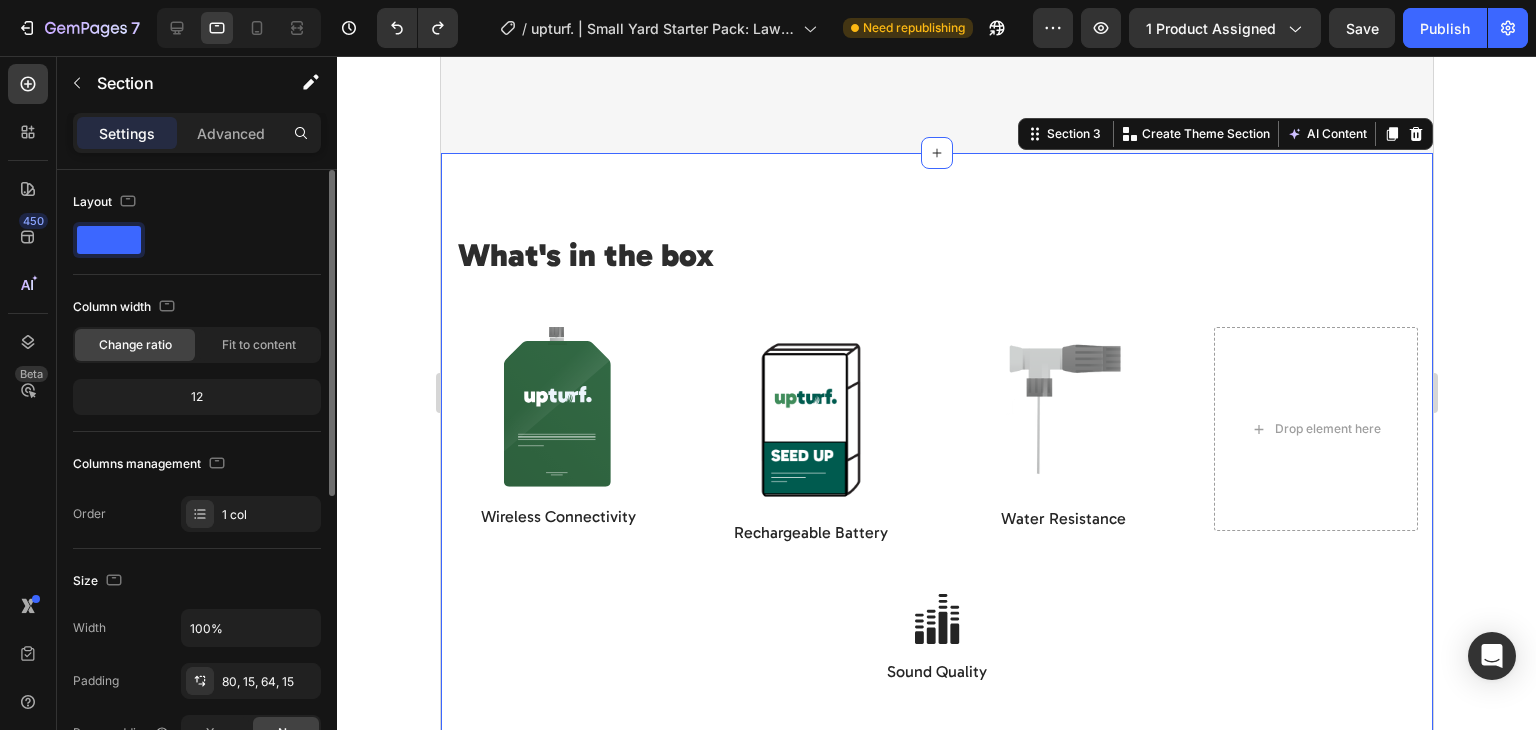 scroll, scrollTop: 1932, scrollLeft: 0, axis: vertical 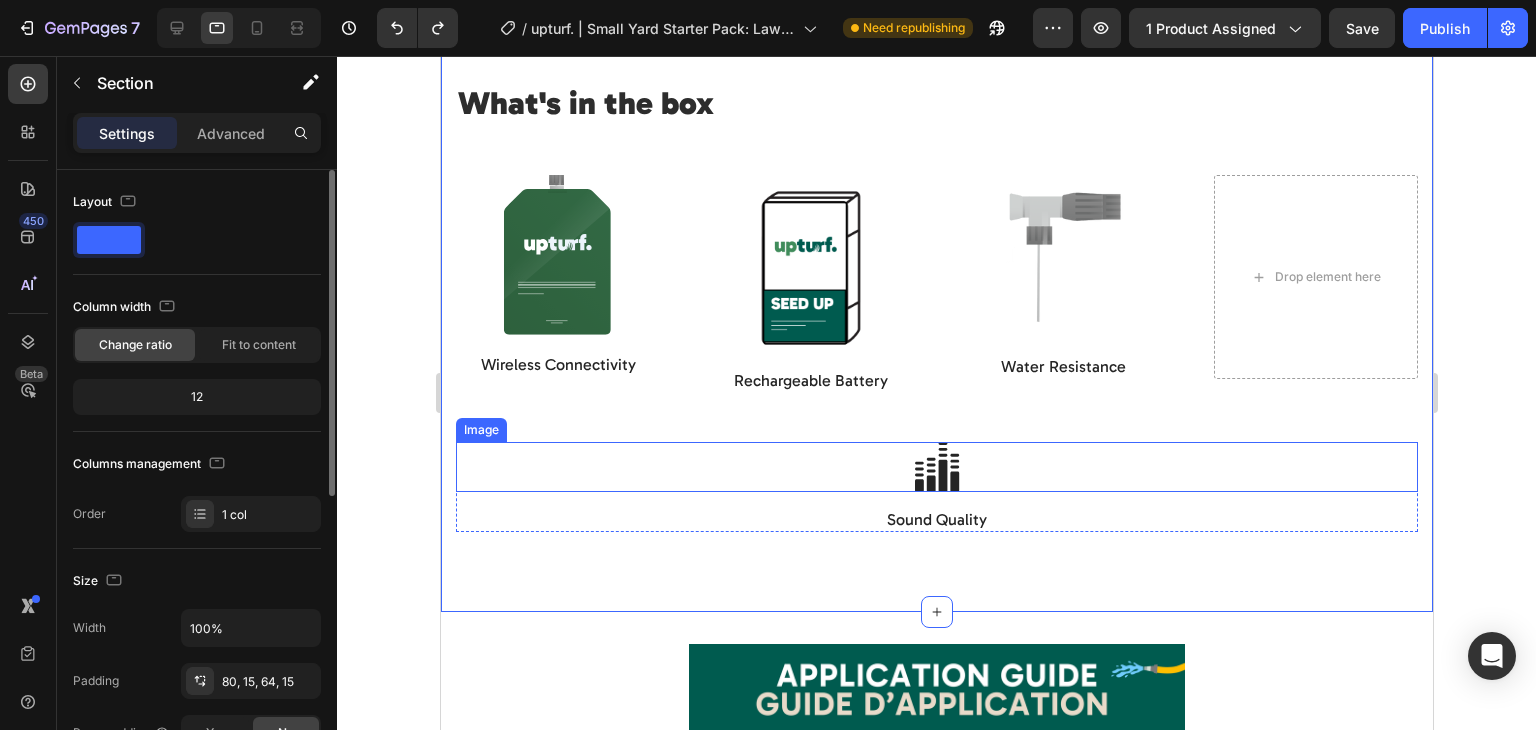 click at bounding box center [936, 467] 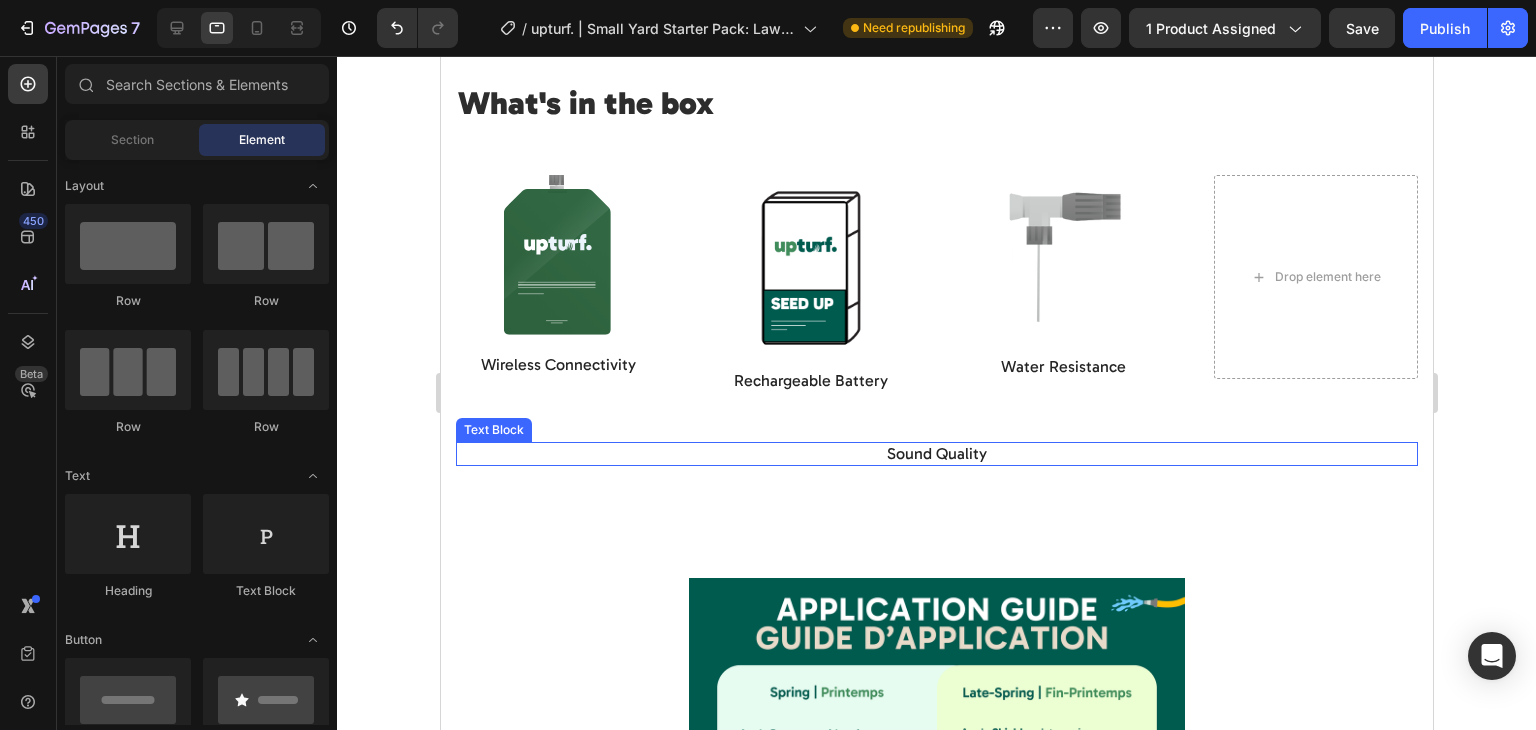 click on "Sound Quality" at bounding box center [936, 454] 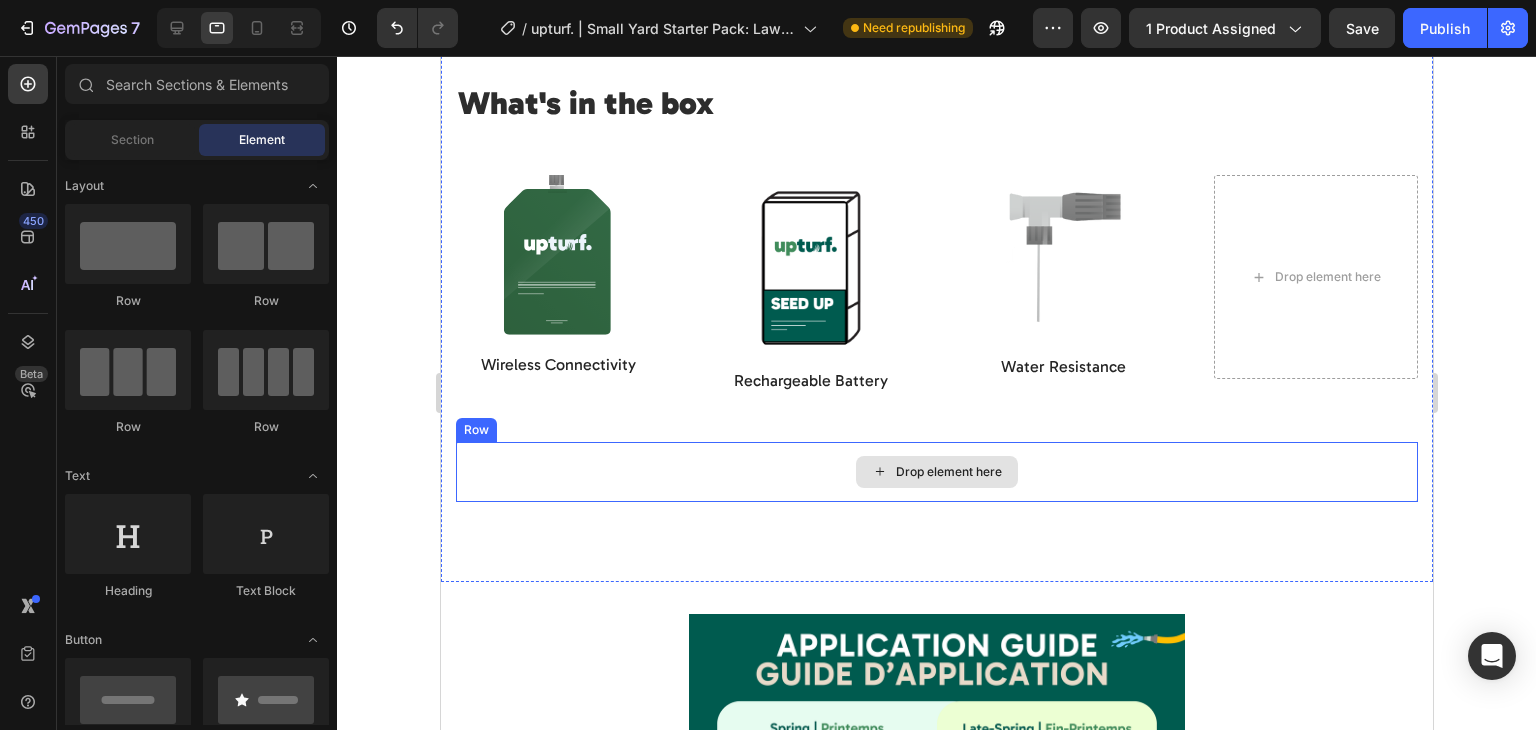 click on "Drop element here" at bounding box center (936, 472) 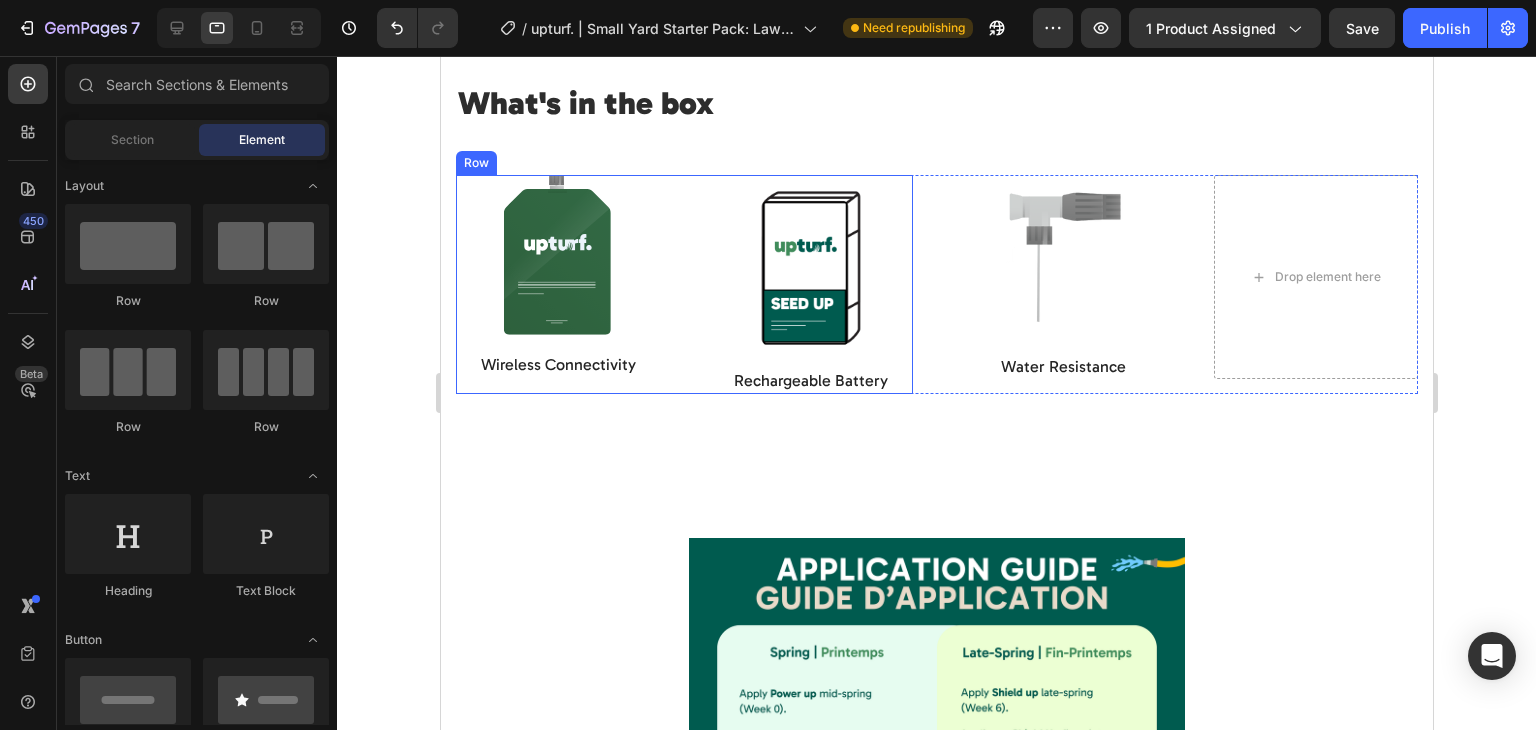 click on "Image Wireless Connectivity Text Block Image Rechargeable Battery Text Block Row" at bounding box center (683, 284) 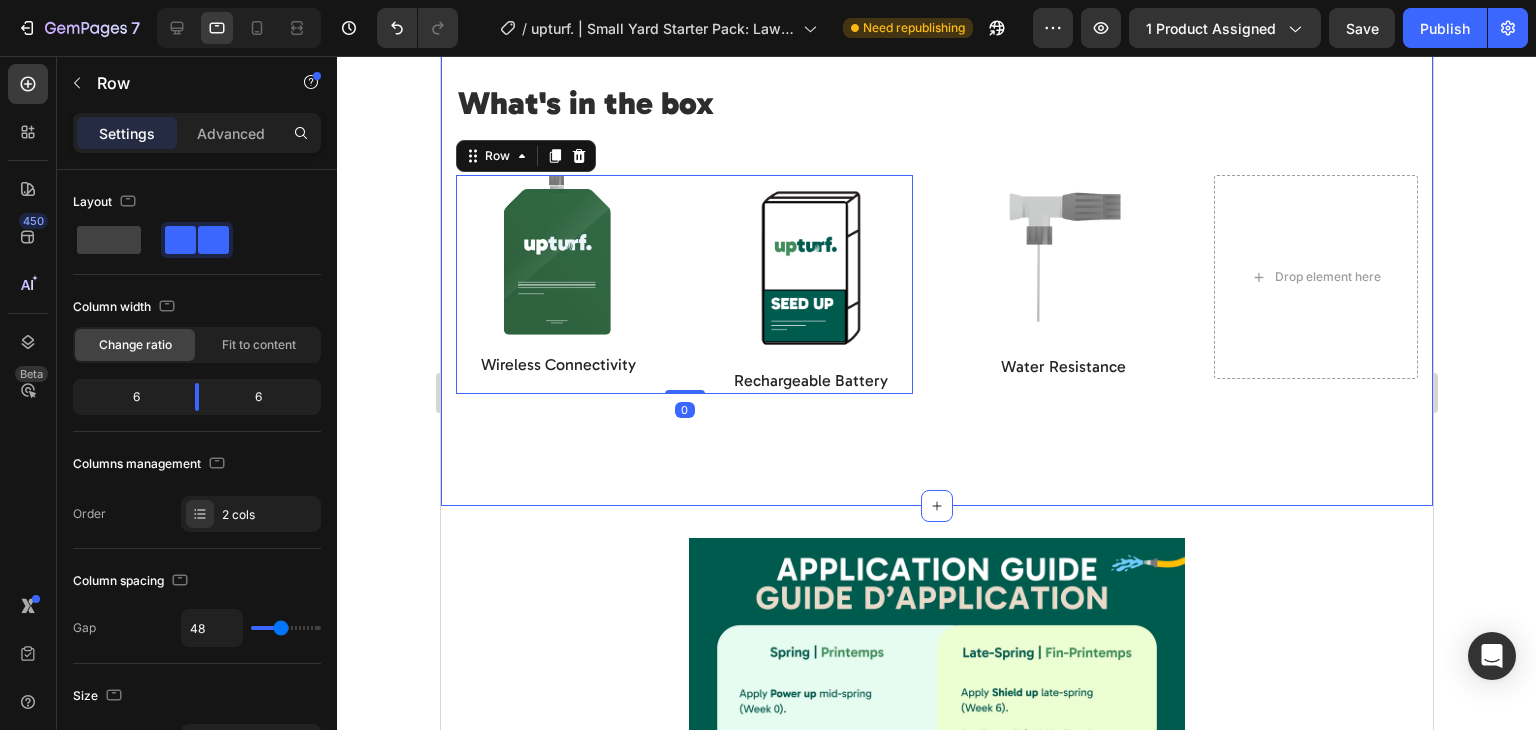 click on "What's in the box Heading Row Image Pouch packed with nutrients Text Block Perfect blend of nutrients crafted for [COUNTRY] lawns. Text Block Image High Quality Seeds Text Block Pure, high-quality seed for reliable results. Text Block Image Hose-end sprayer Text Block Engineered for a perfect water to nutrient mix. Plug and spray. Text Block Row Image Wireless Connectivity Text Block Image Rechargeable Battery Text Block Row 0 Image Water Resistance Text Block Drop element here Row Row" at bounding box center [936, 261] 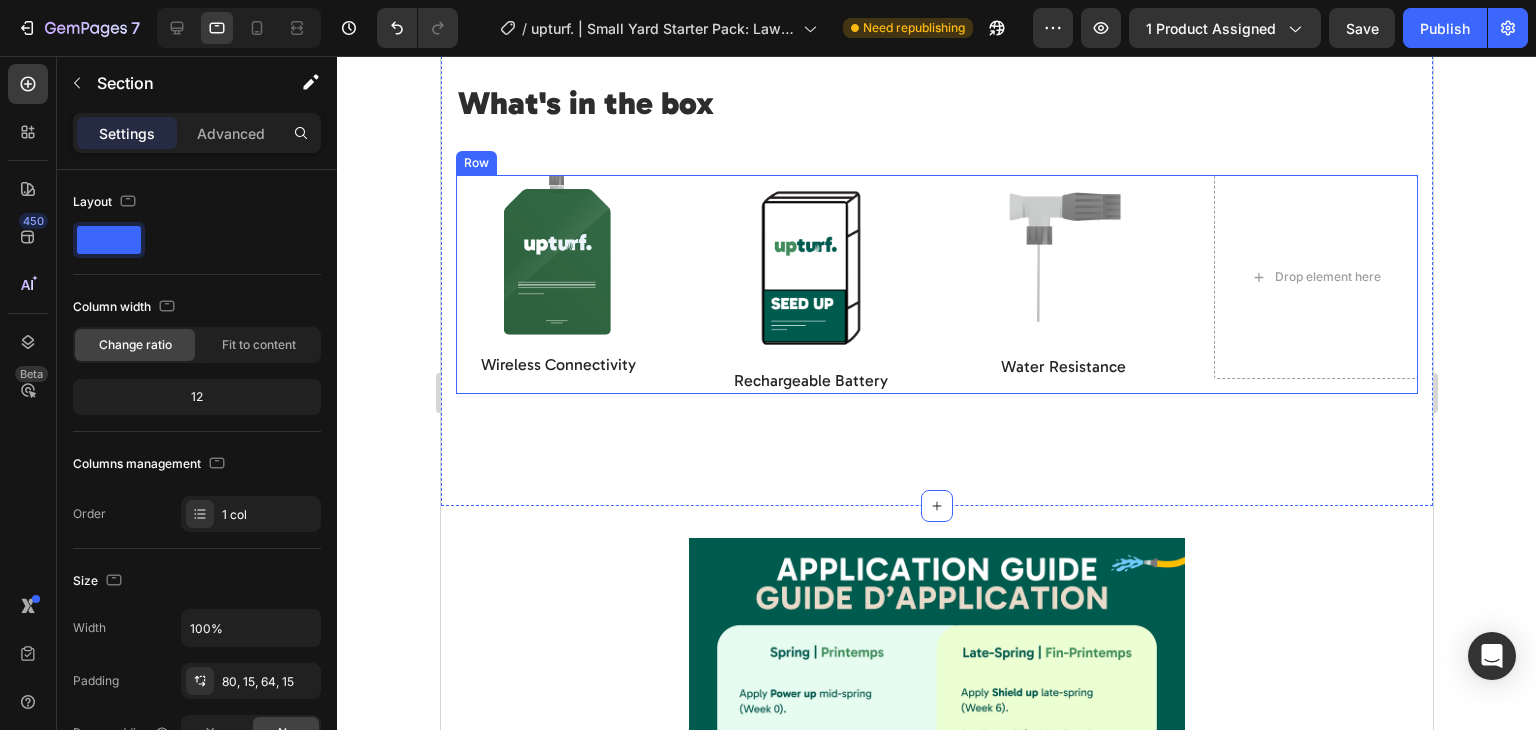 click on "Image Wireless Connectivity Text Block Image Rechargeable Battery Text Block Row Image Water Resistance Text Block
Drop element here Row Row" at bounding box center [936, 284] 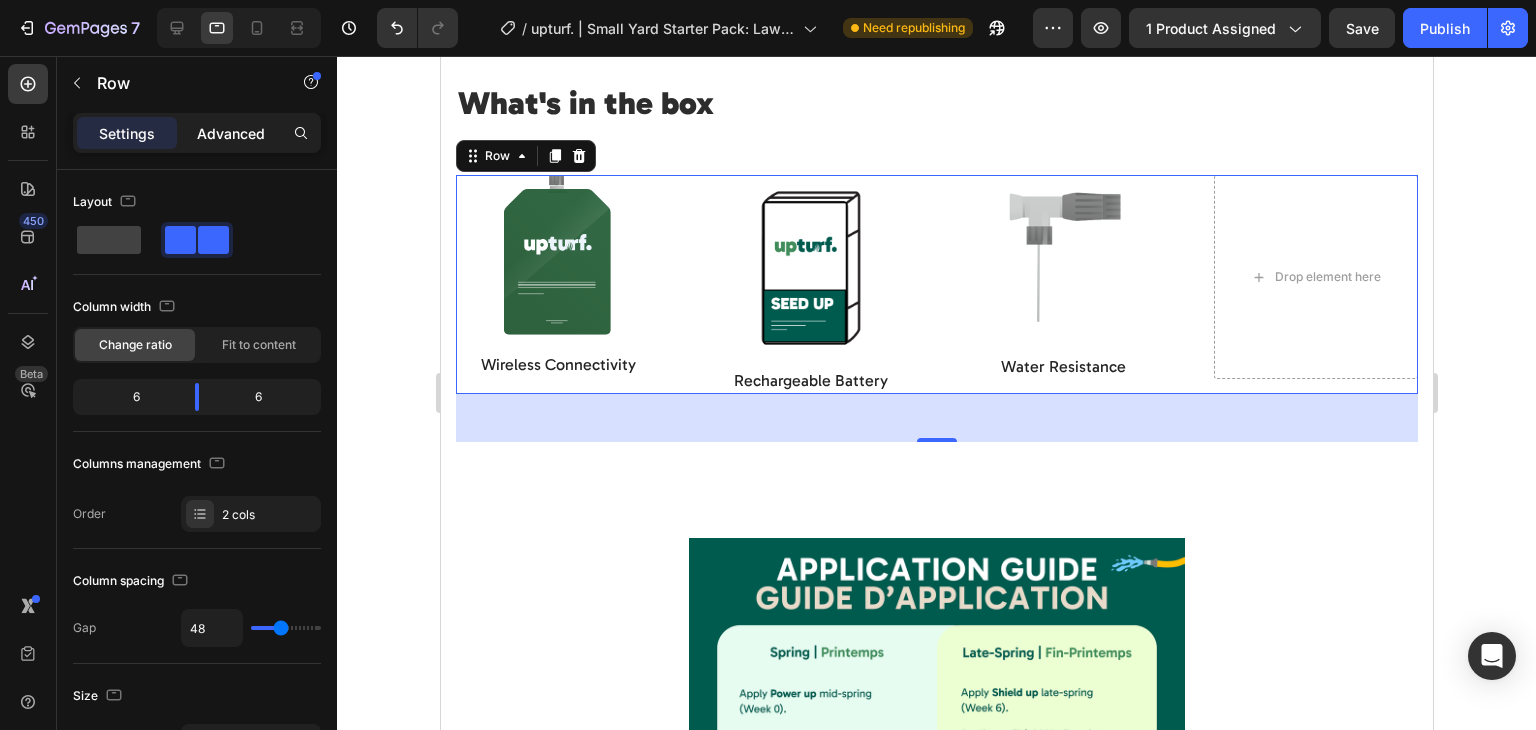 click on "Advanced" at bounding box center (231, 133) 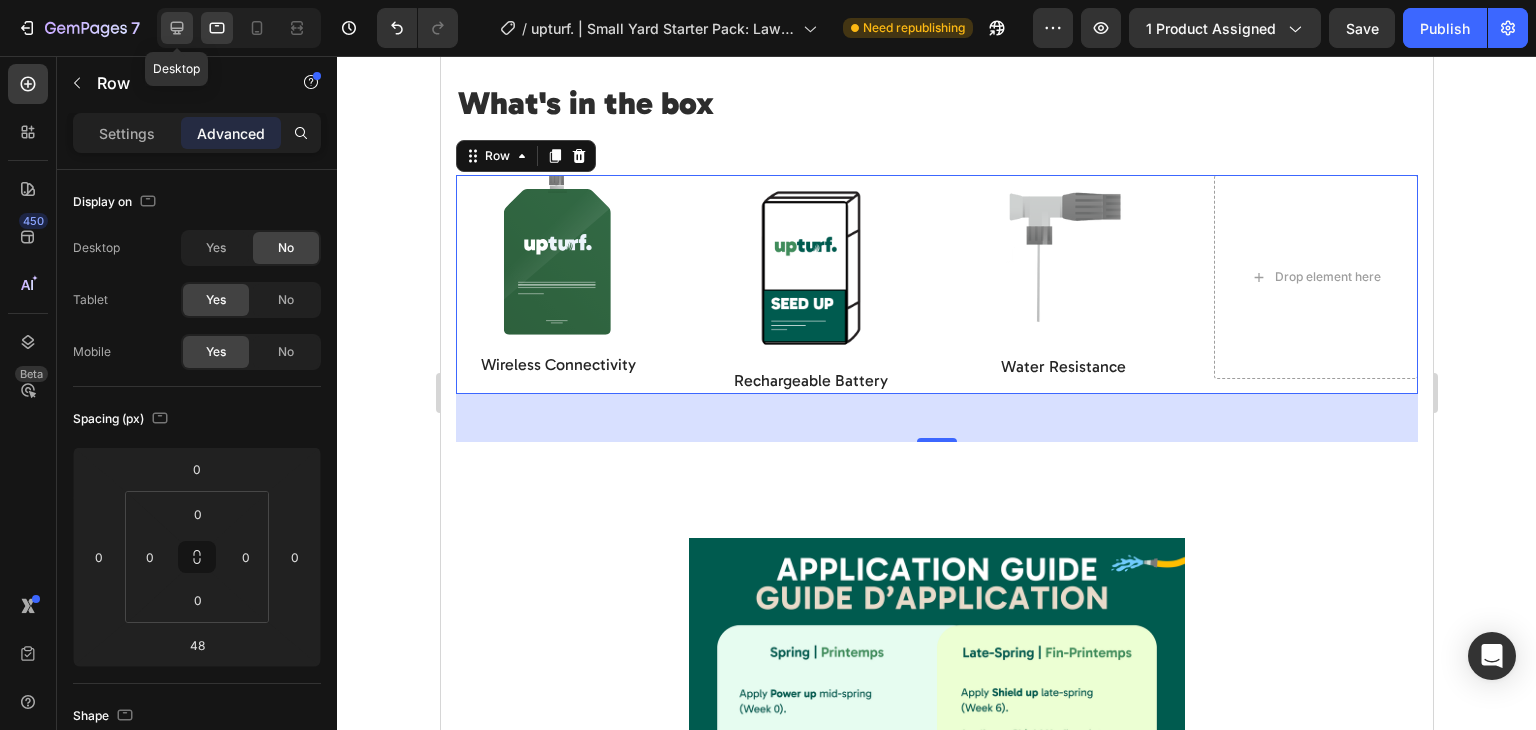 click 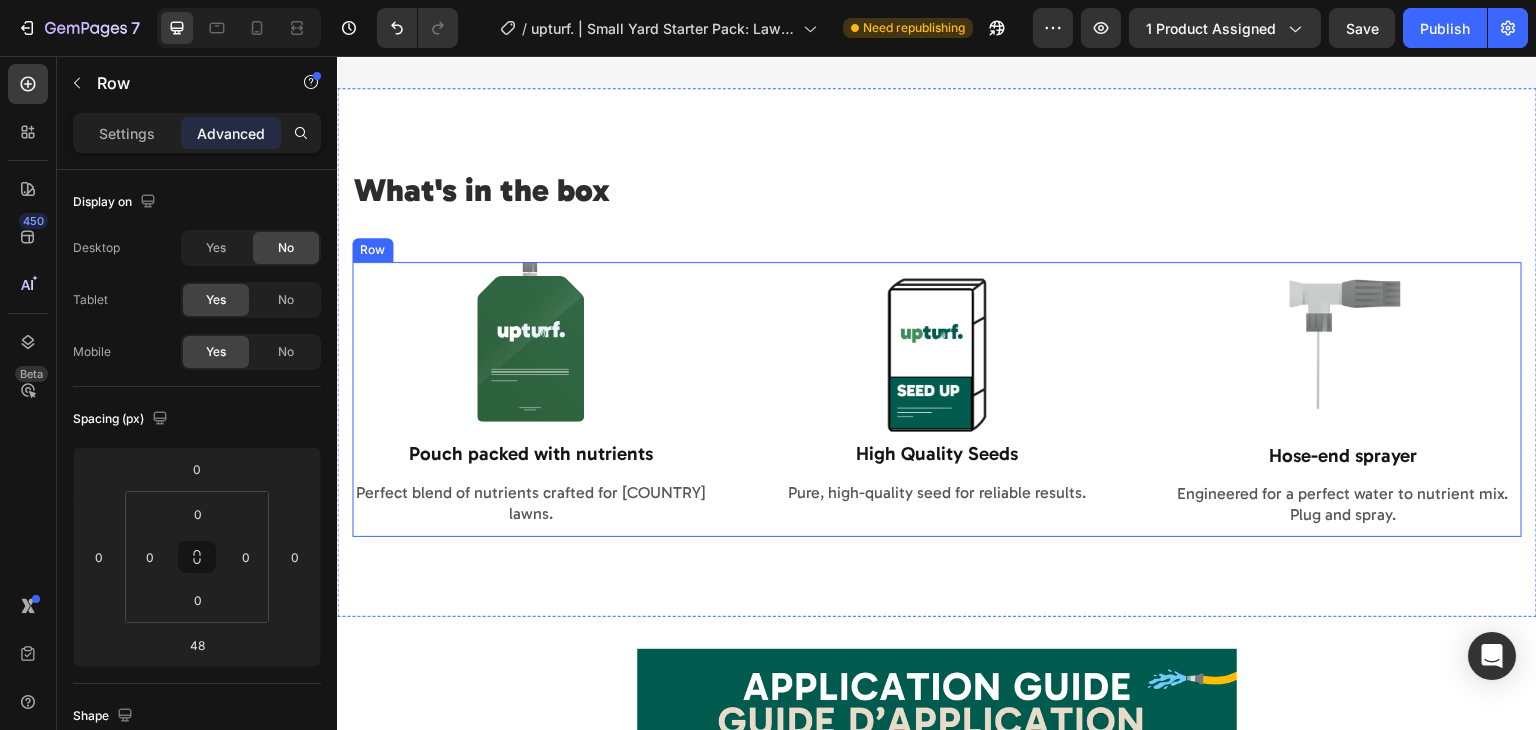 scroll, scrollTop: 1862, scrollLeft: 0, axis: vertical 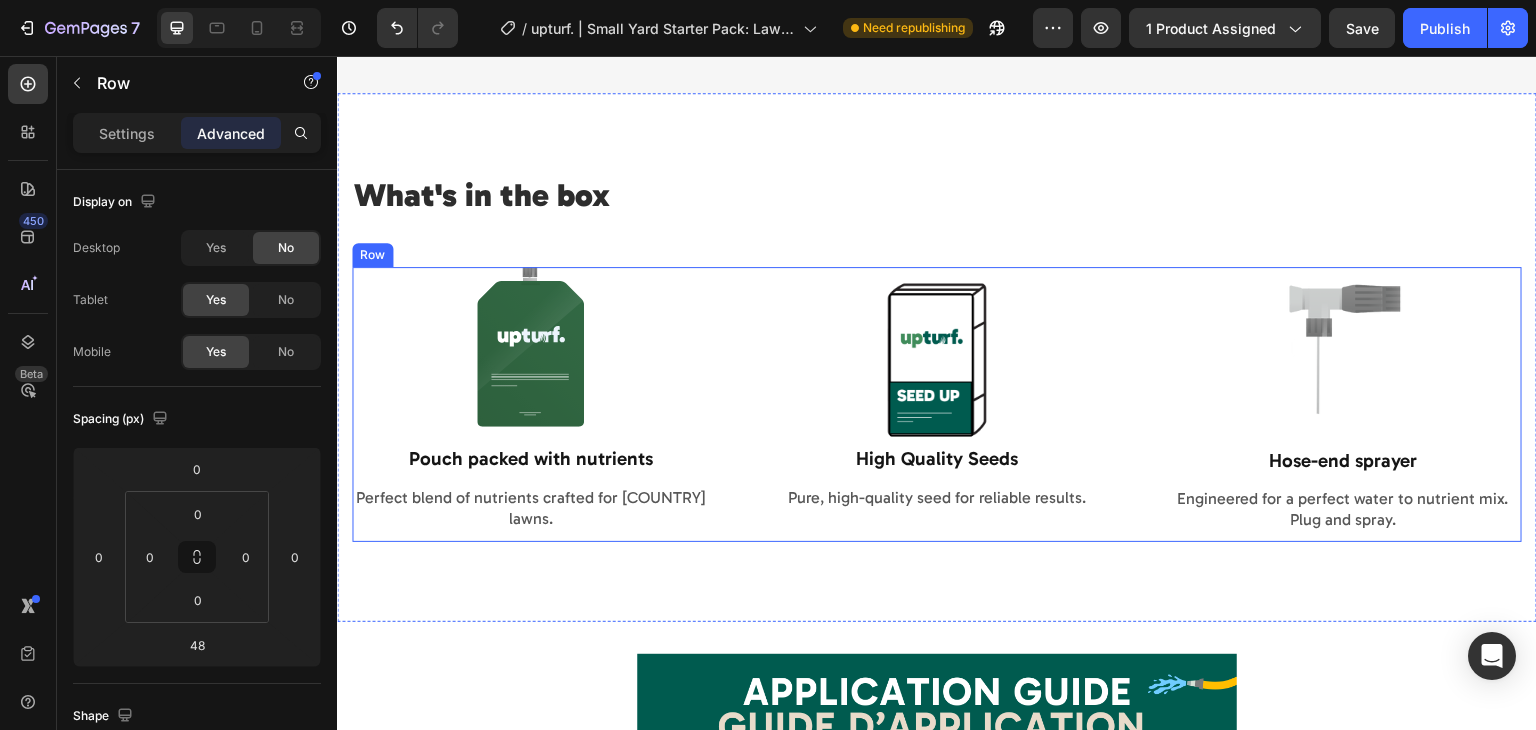 click on "Image Pouch packed with nutrients Text Block Perfect blend of nutrients crafted for [COUNTRY] lawns. Text Block Image High Quality Seeds Text Block Pure, high-quality seed for reliable results. Text Block Image Hose-end sprayer Text Block Engineered for a perfect water to nutrient mix. Plug and spray. Text Block Row" at bounding box center [937, 405] 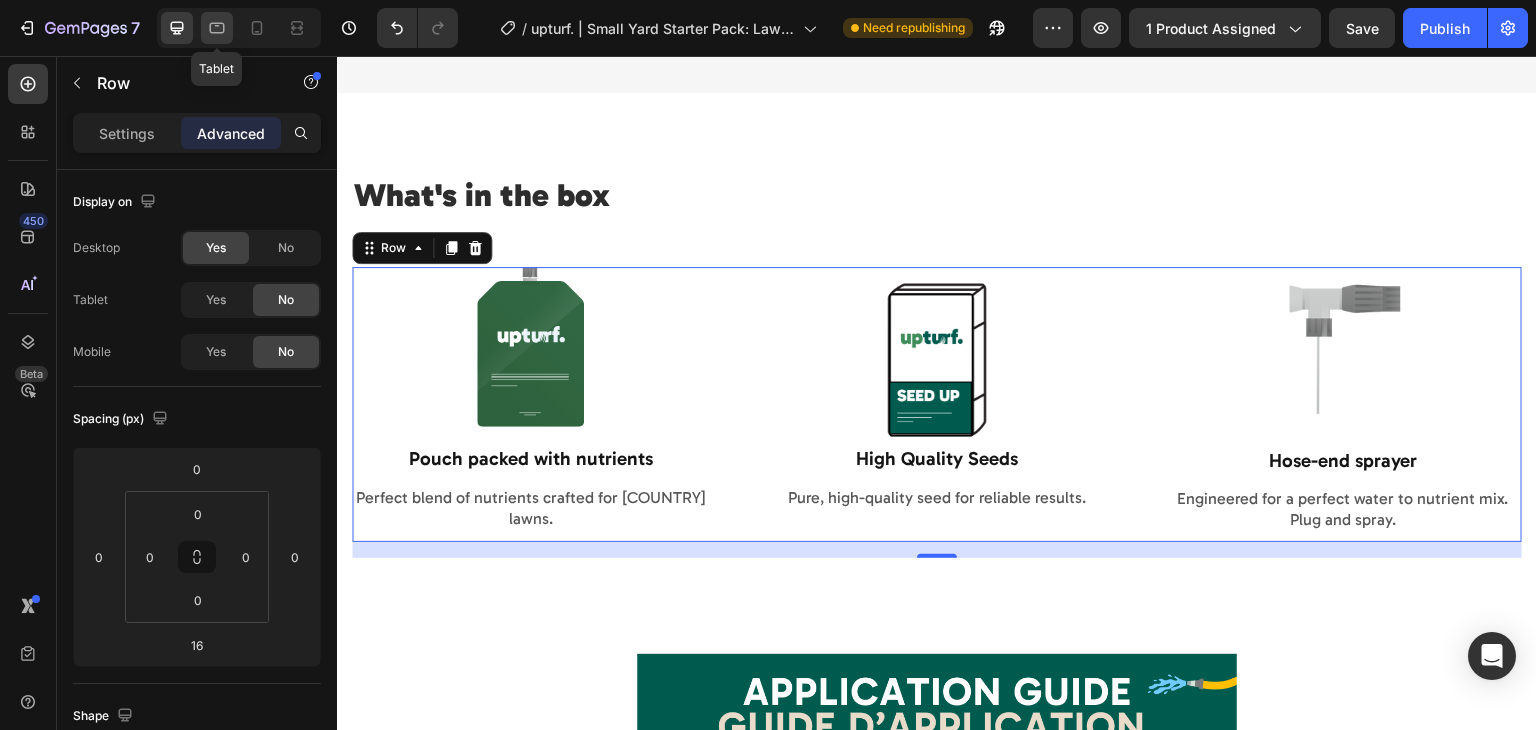 click 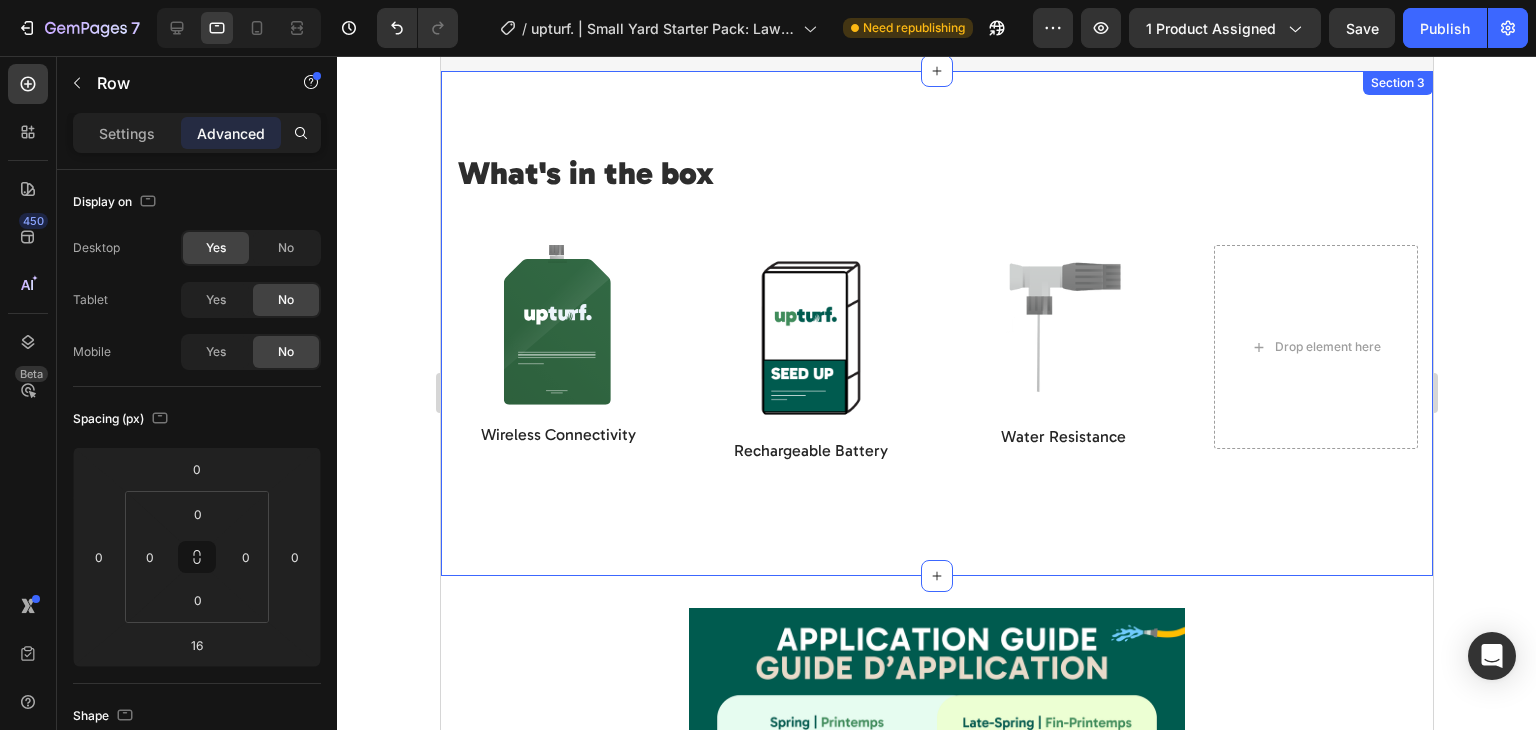 scroll, scrollTop: 1792, scrollLeft: 0, axis: vertical 